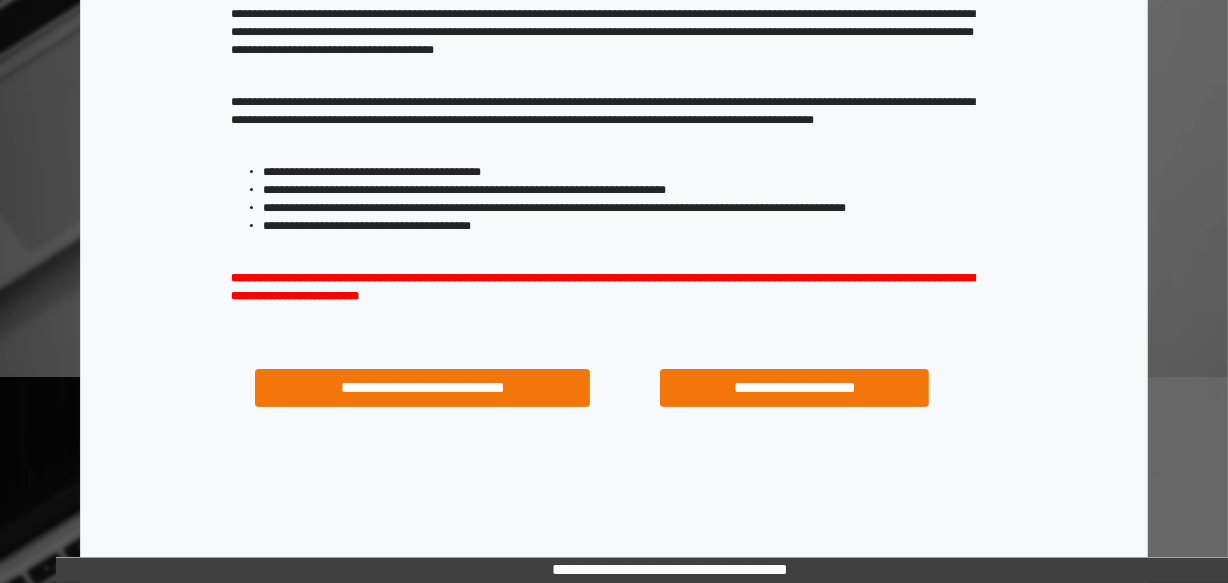 scroll, scrollTop: 344, scrollLeft: 0, axis: vertical 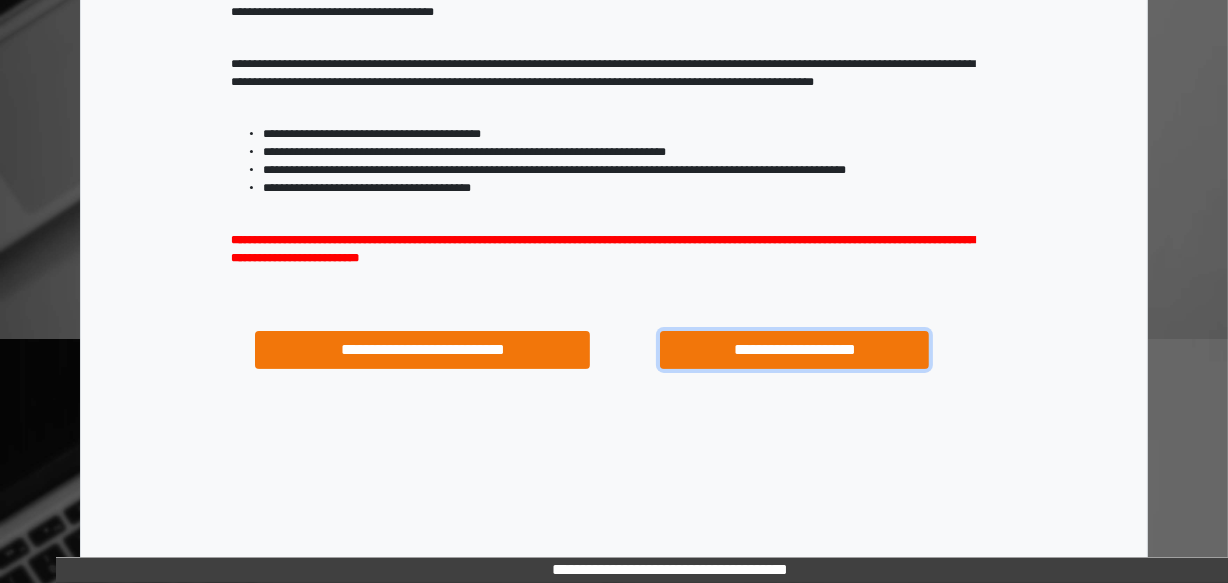 click on "**********" at bounding box center [794, 350] 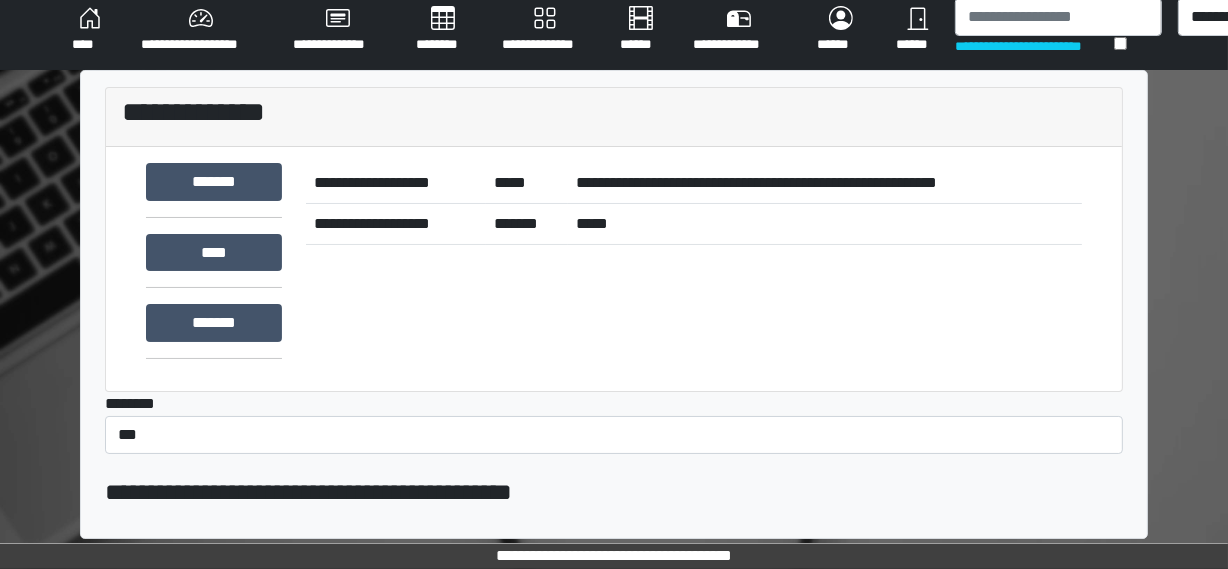 scroll, scrollTop: 13, scrollLeft: 0, axis: vertical 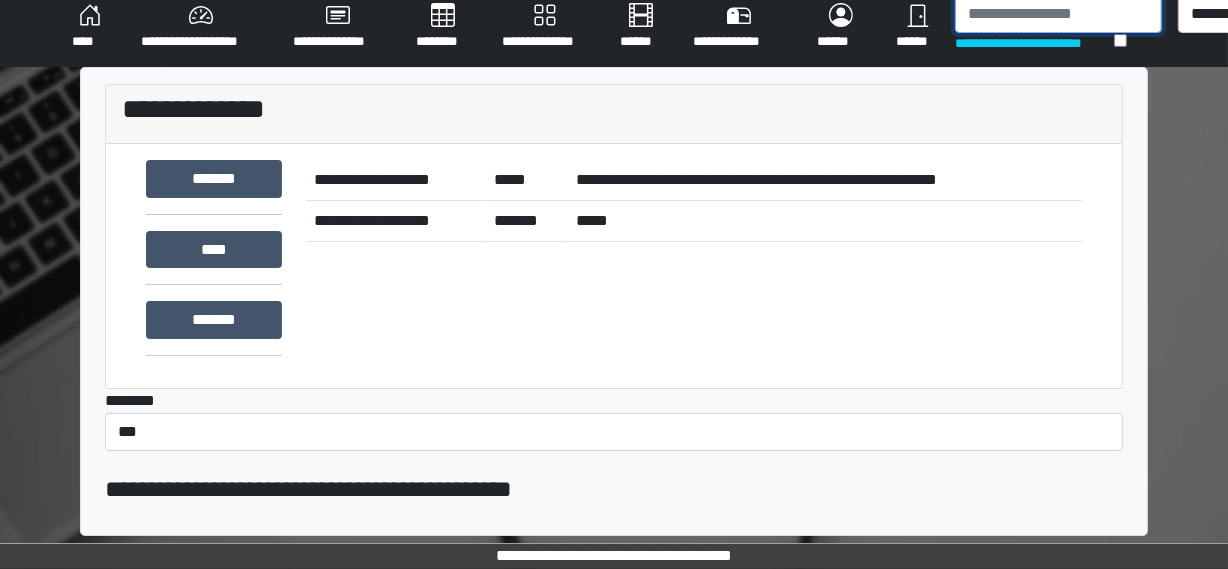 click at bounding box center [1058, 14] 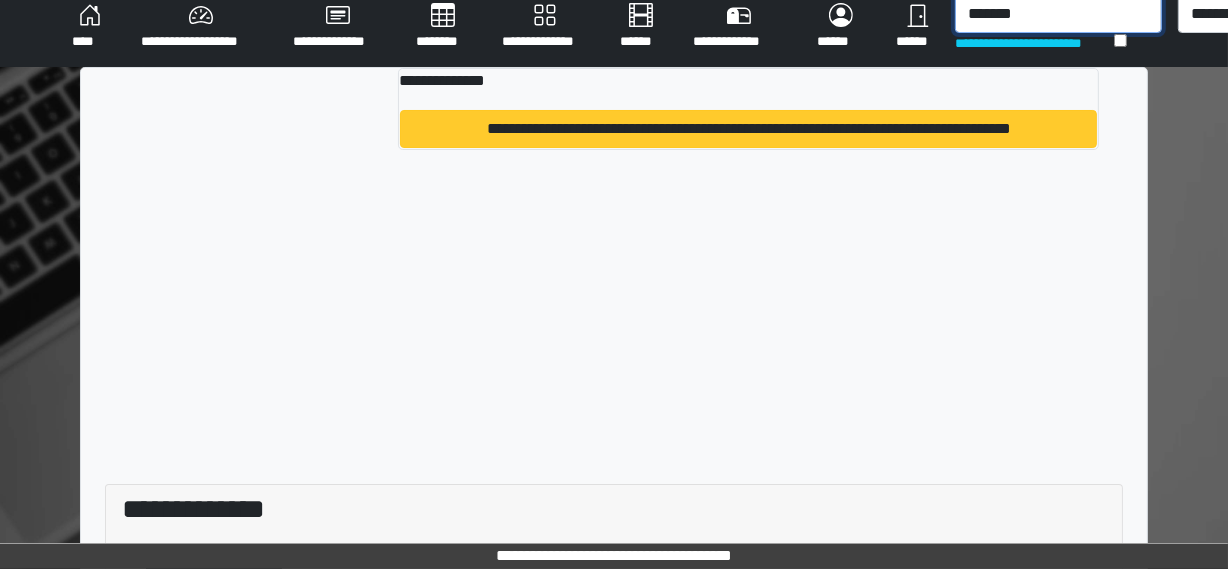 type on "*******" 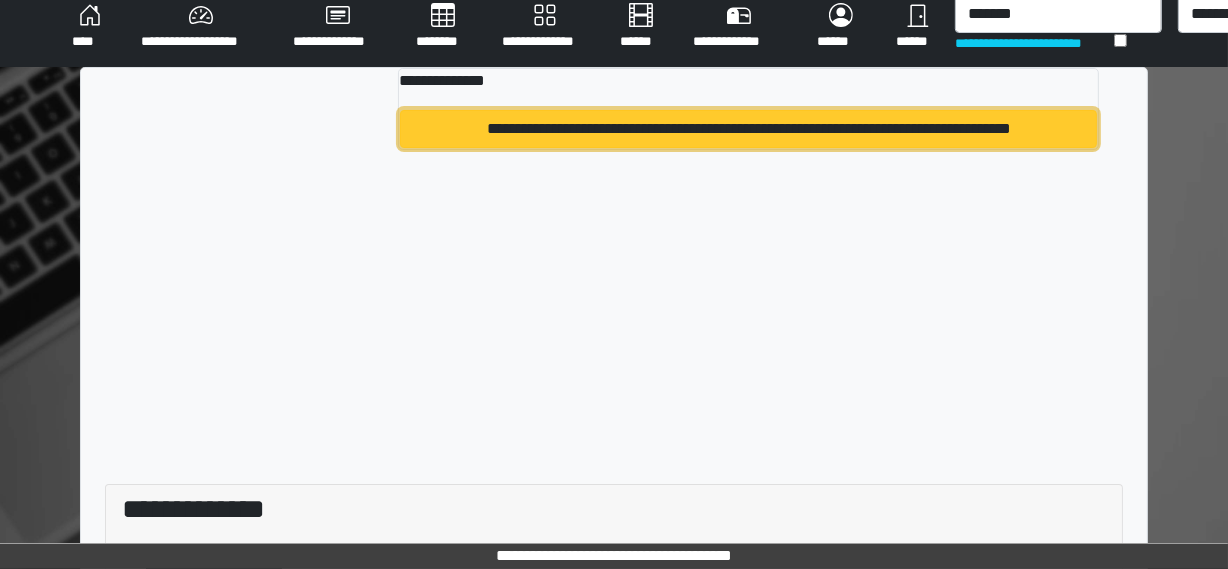 click on "**********" at bounding box center [748, 129] 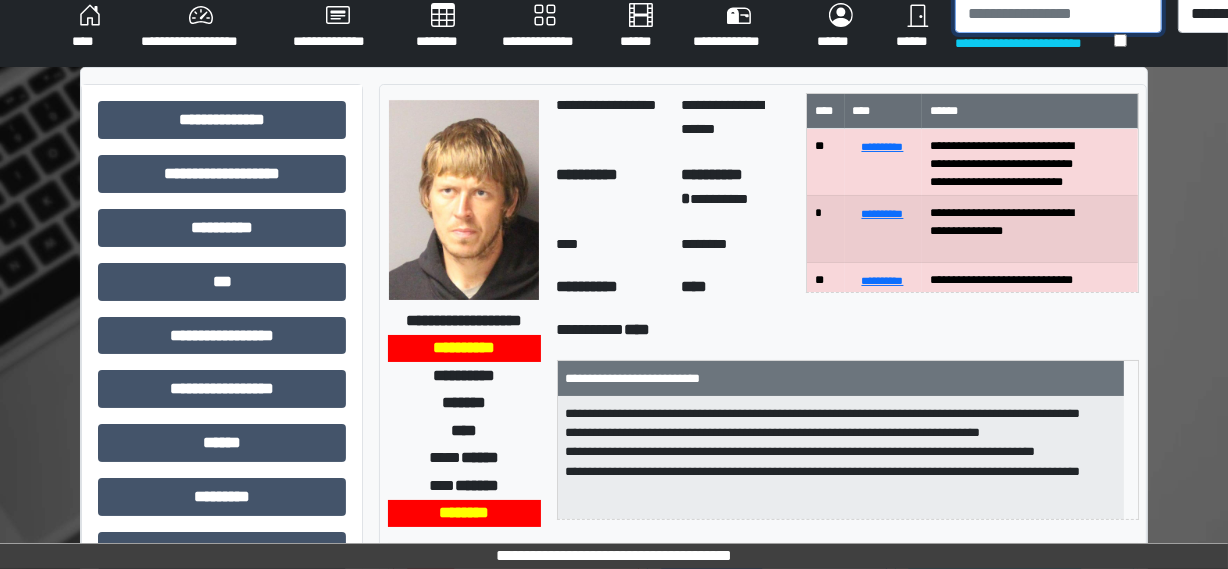 click at bounding box center [1058, 14] 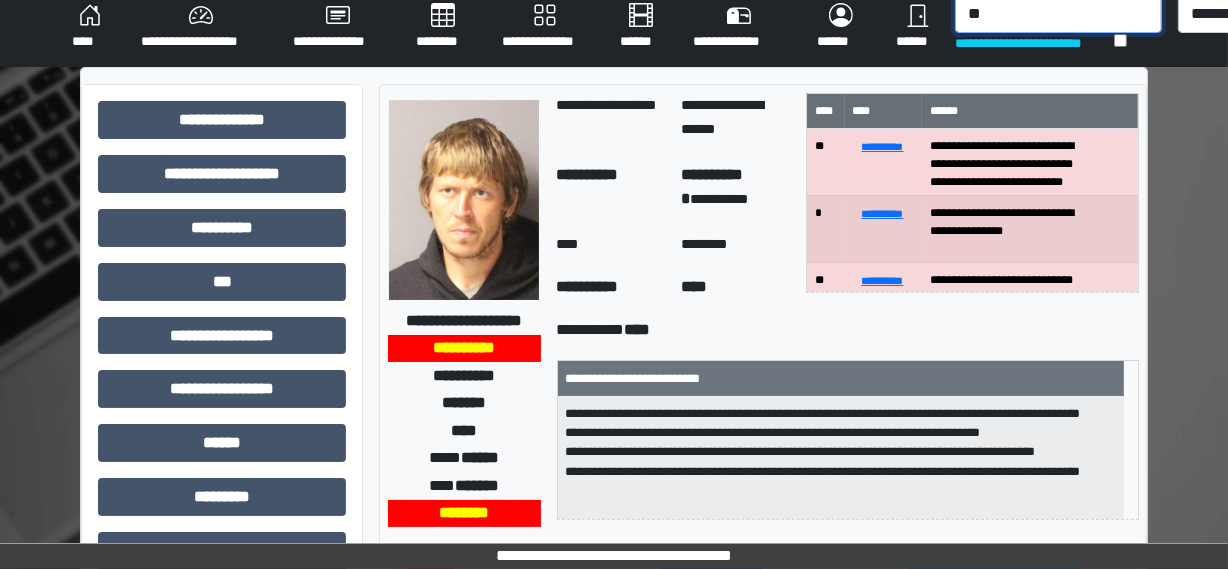 type on "*" 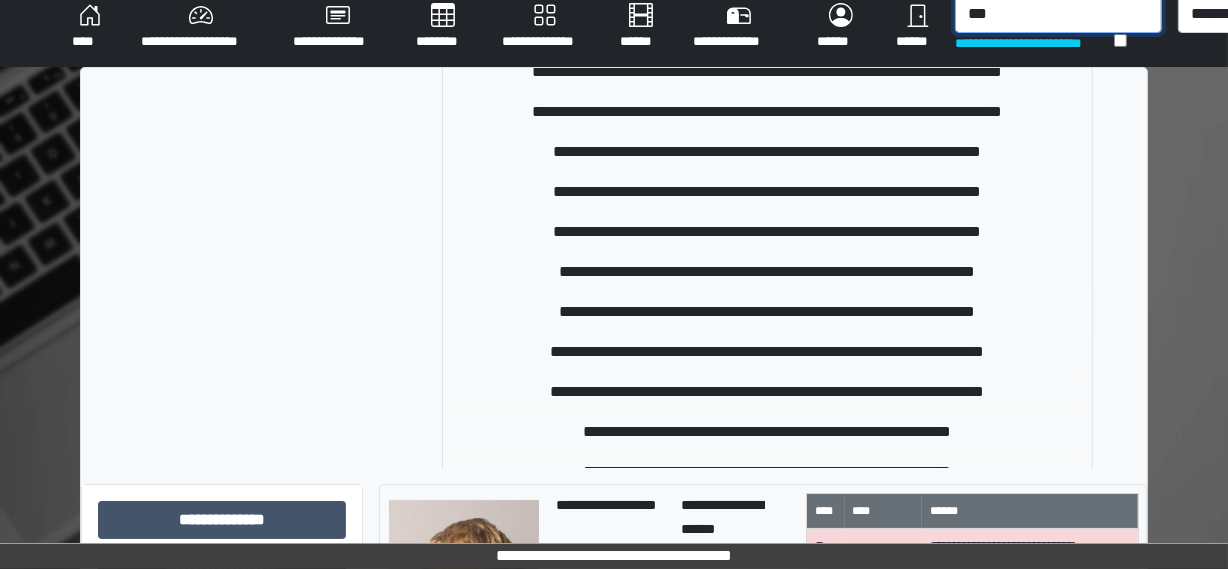 scroll, scrollTop: 181, scrollLeft: 0, axis: vertical 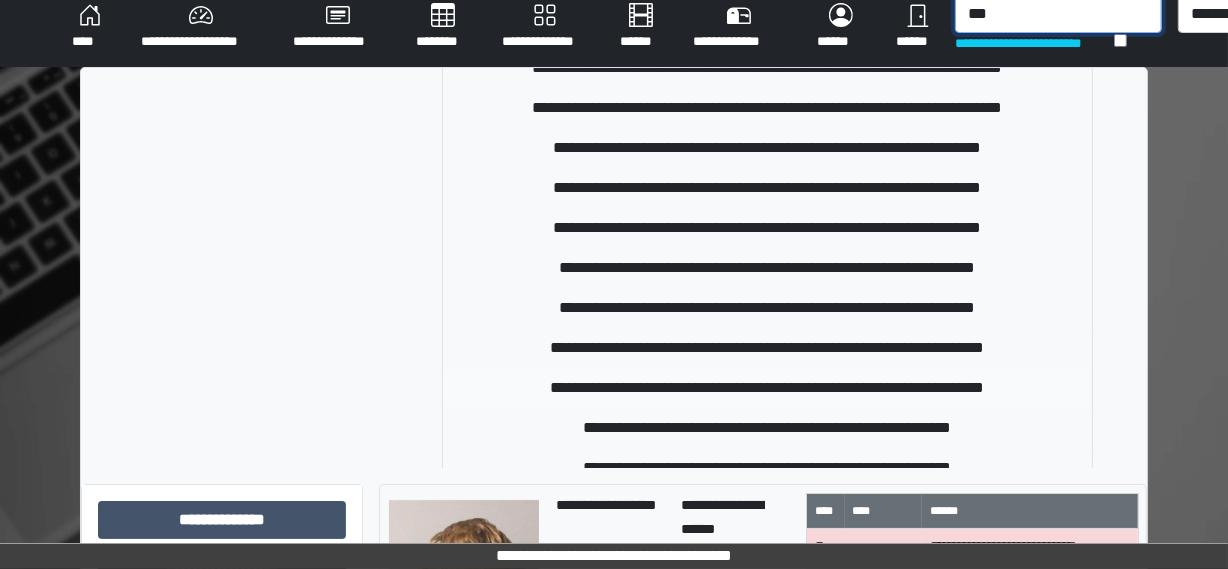 type on "***" 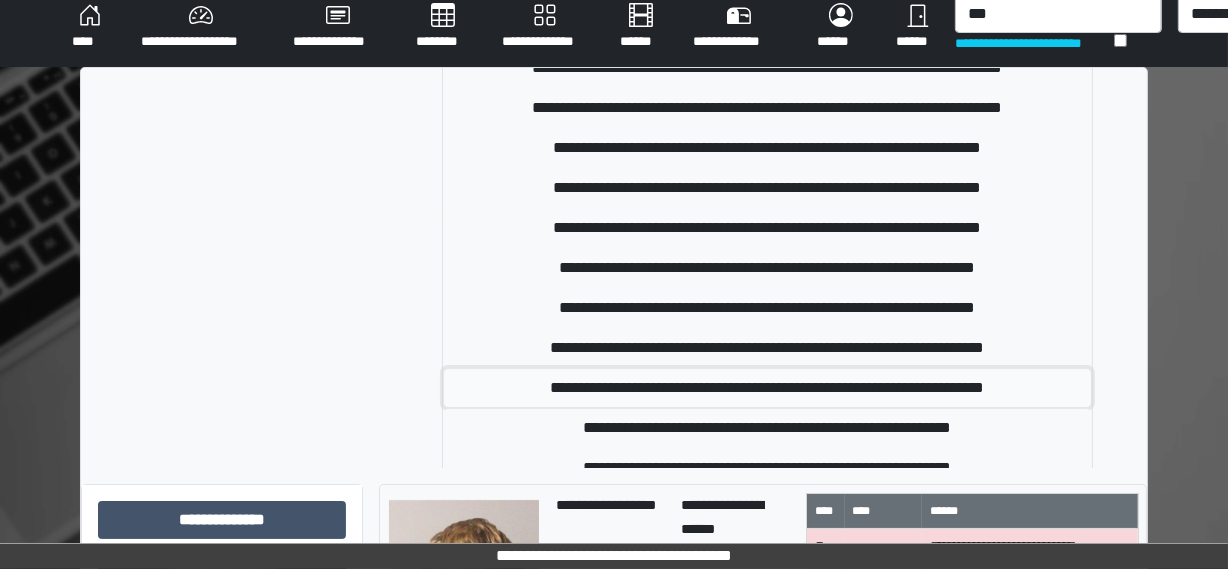 click on "**********" at bounding box center (767, 388) 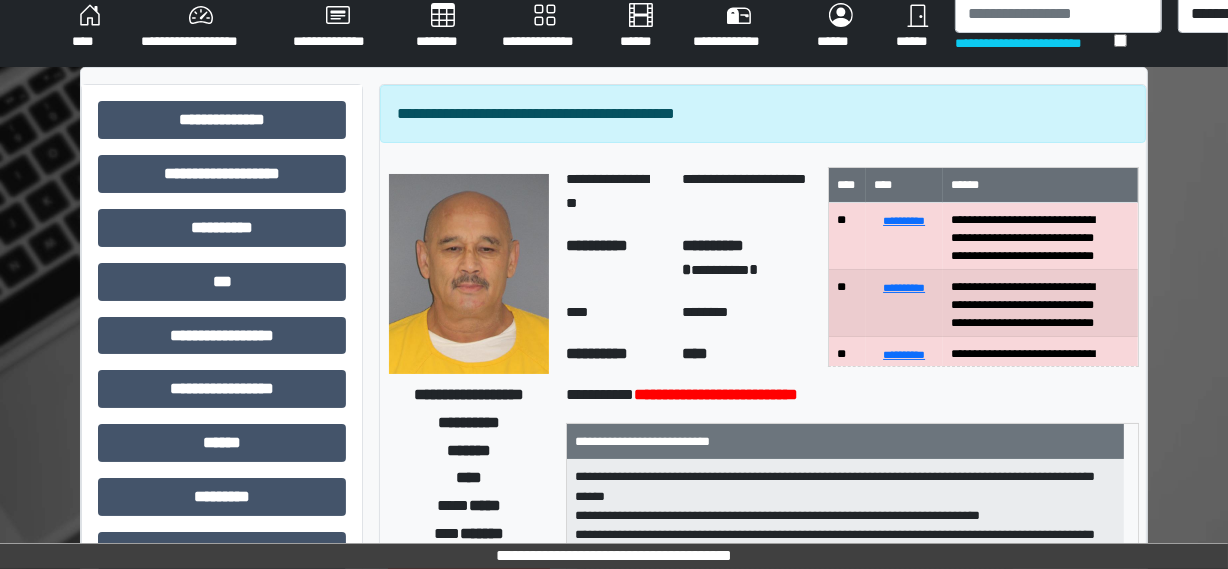 click on "********" at bounding box center (705, 312) 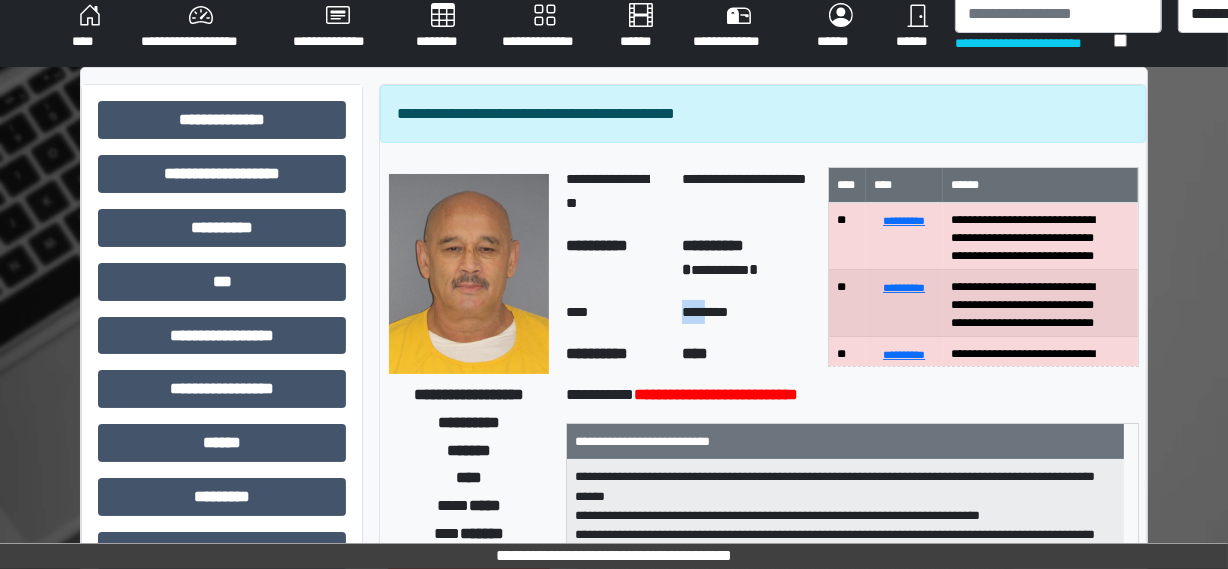 click on "********" at bounding box center [705, 312] 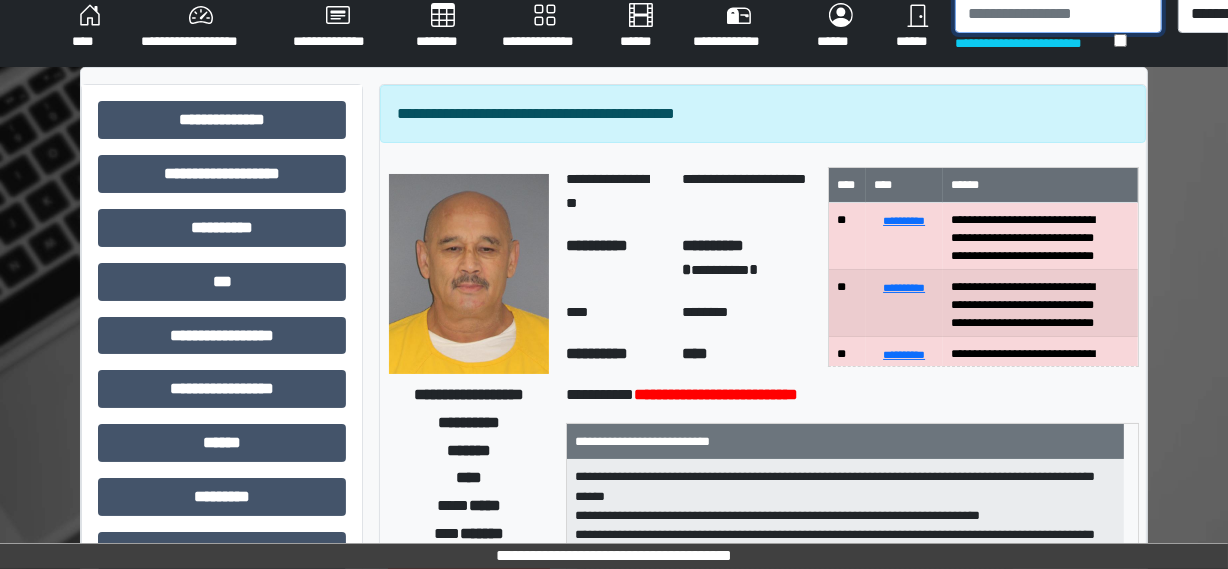 click at bounding box center [1058, 14] 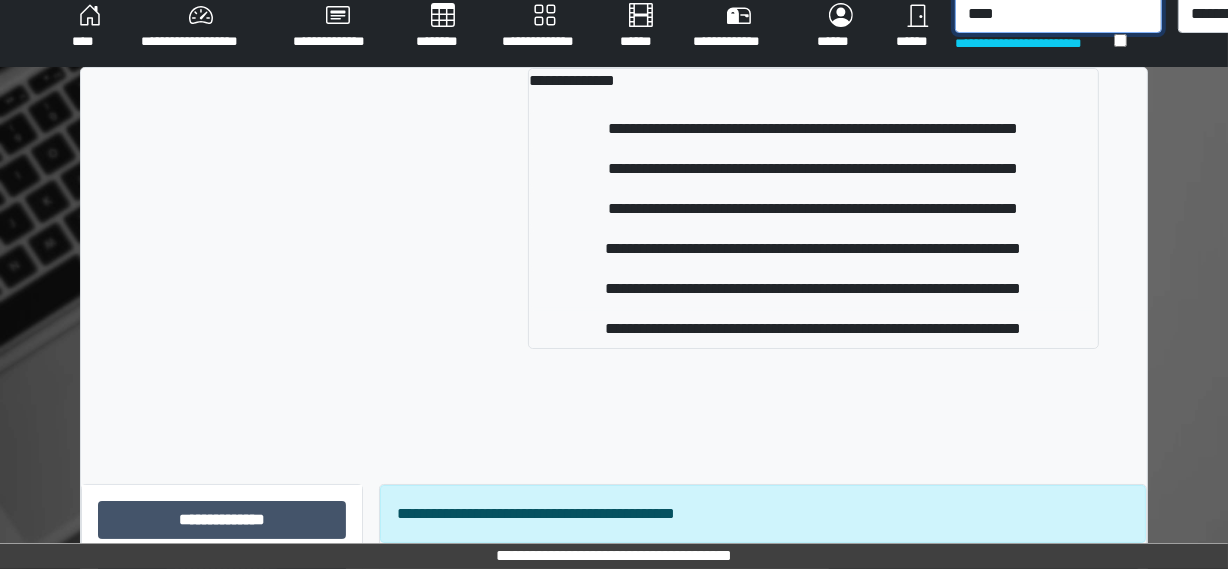 scroll, scrollTop: 0, scrollLeft: 0, axis: both 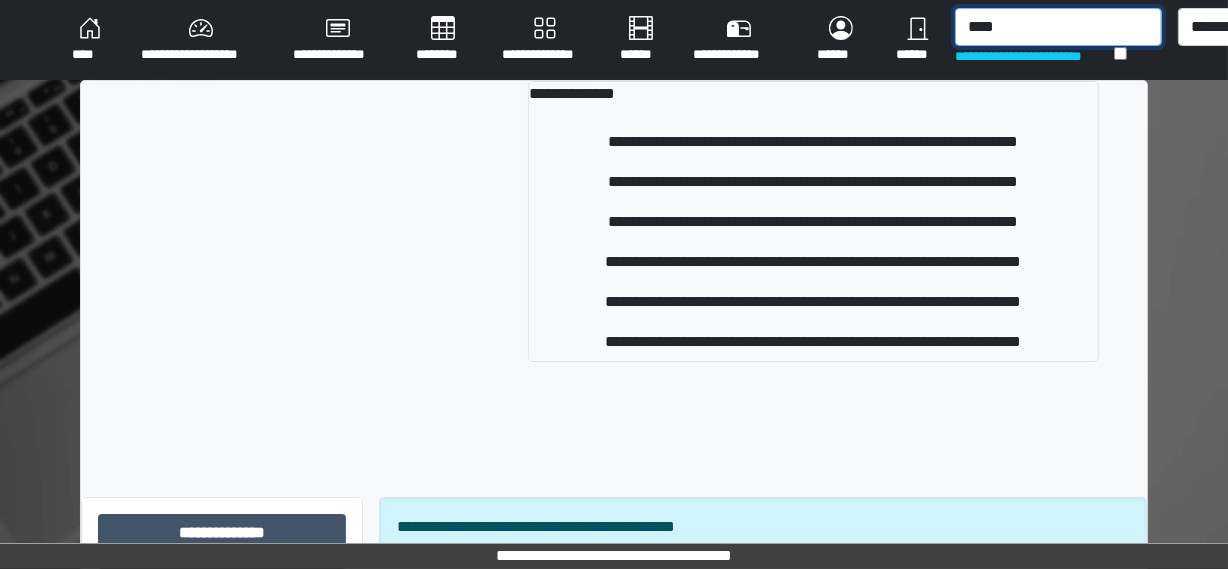 drag, startPoint x: 999, startPoint y: 13, endPoint x: 841, endPoint y: 10, distance: 158.02847 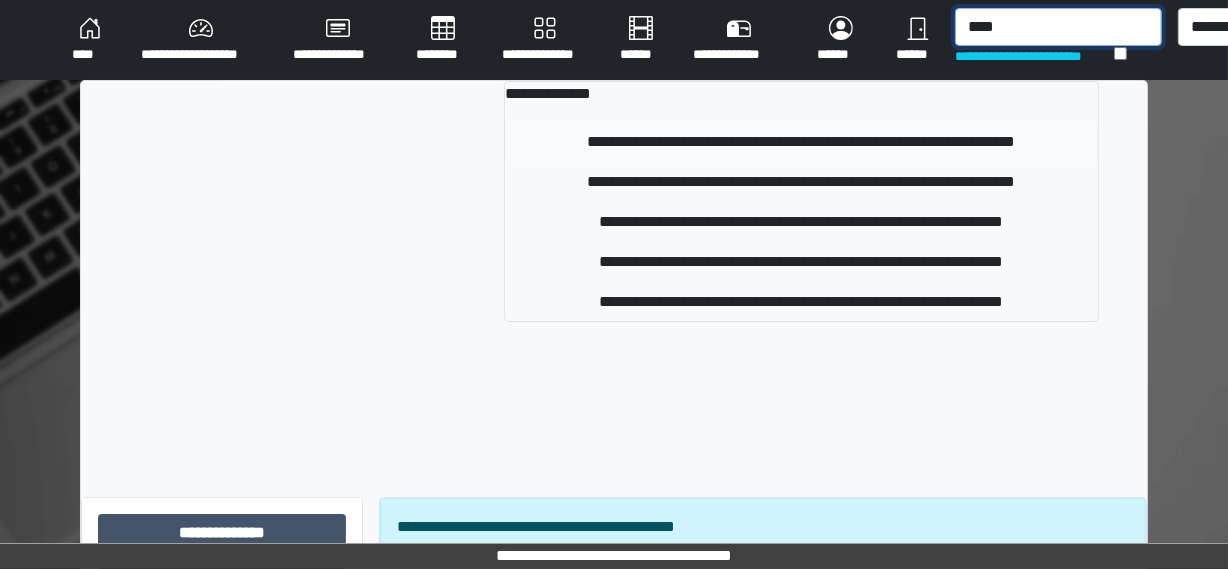 type on "****" 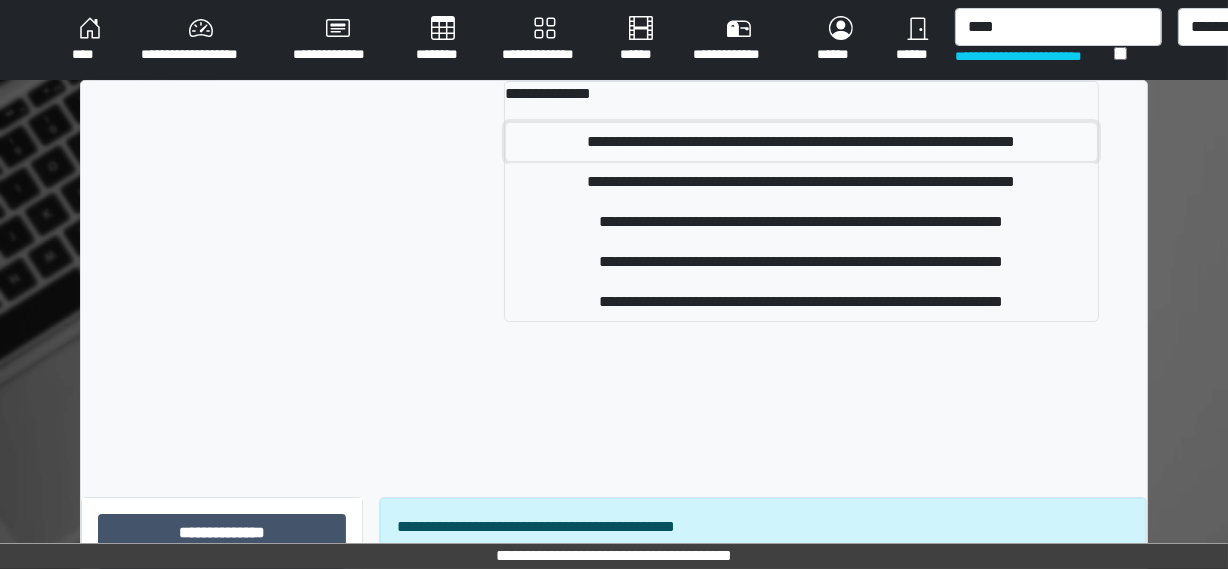 click on "**********" at bounding box center (802, 142) 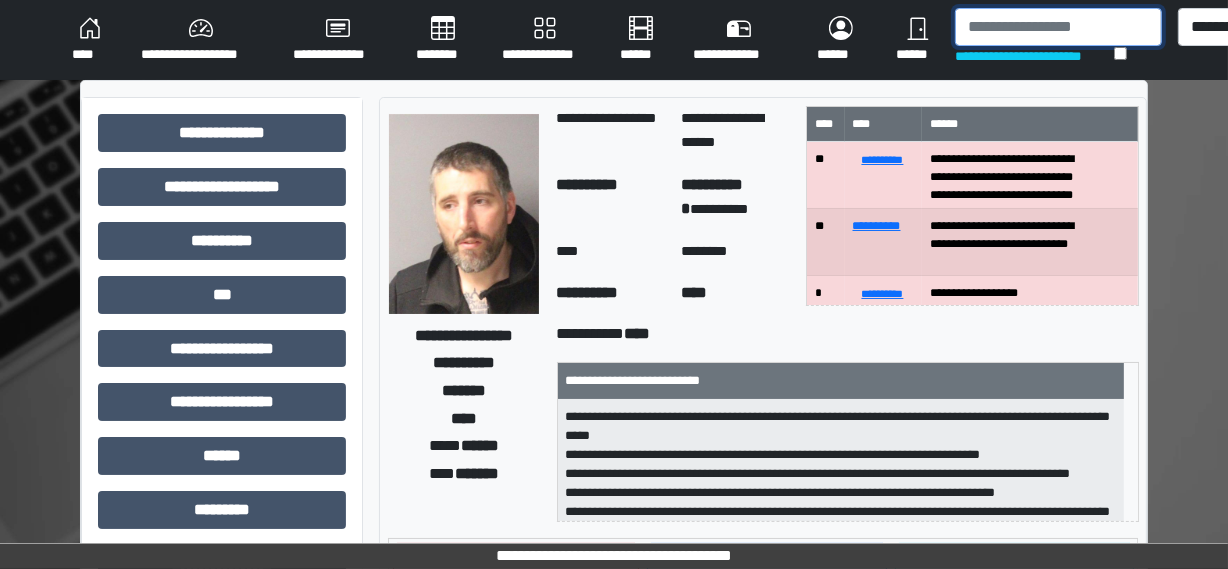 click at bounding box center [1058, 27] 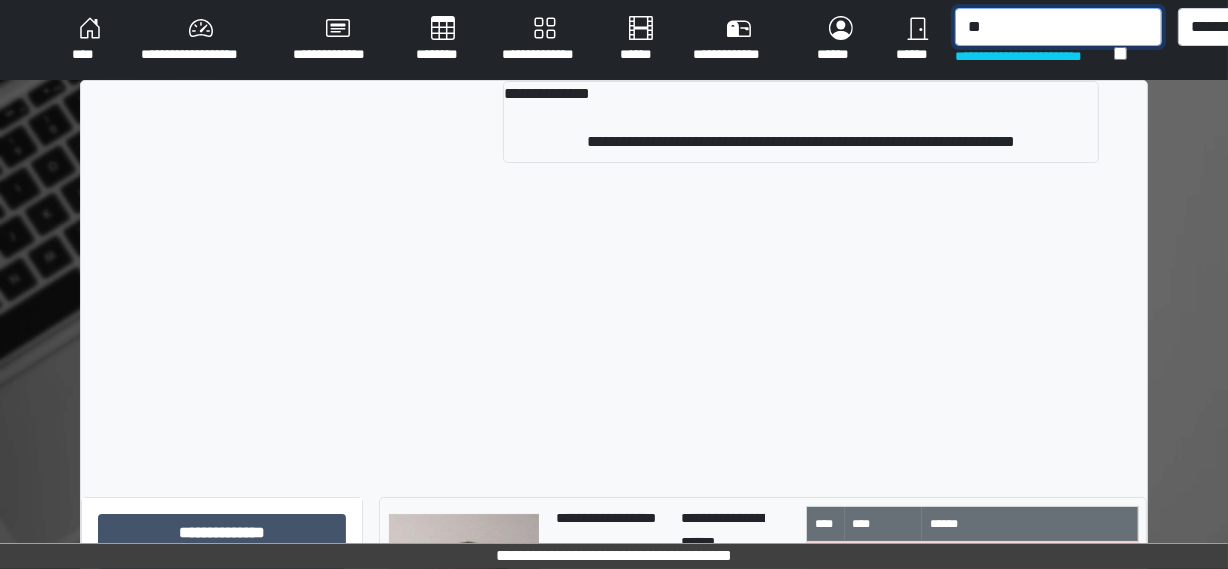 type on "*" 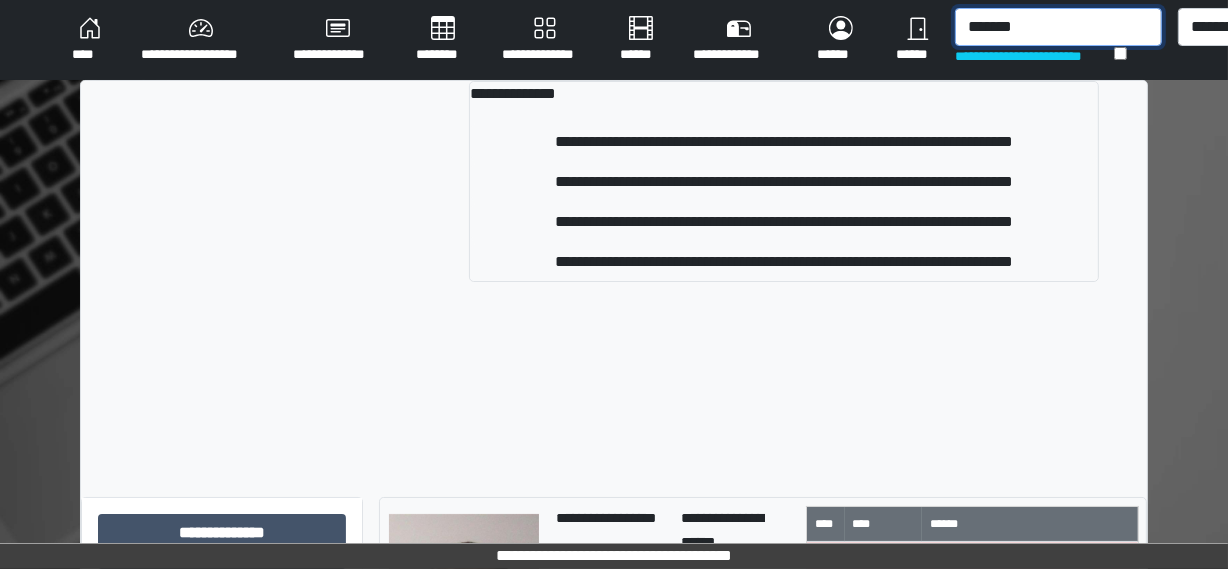 drag, startPoint x: 1041, startPoint y: 24, endPoint x: 767, endPoint y: 16, distance: 274.11676 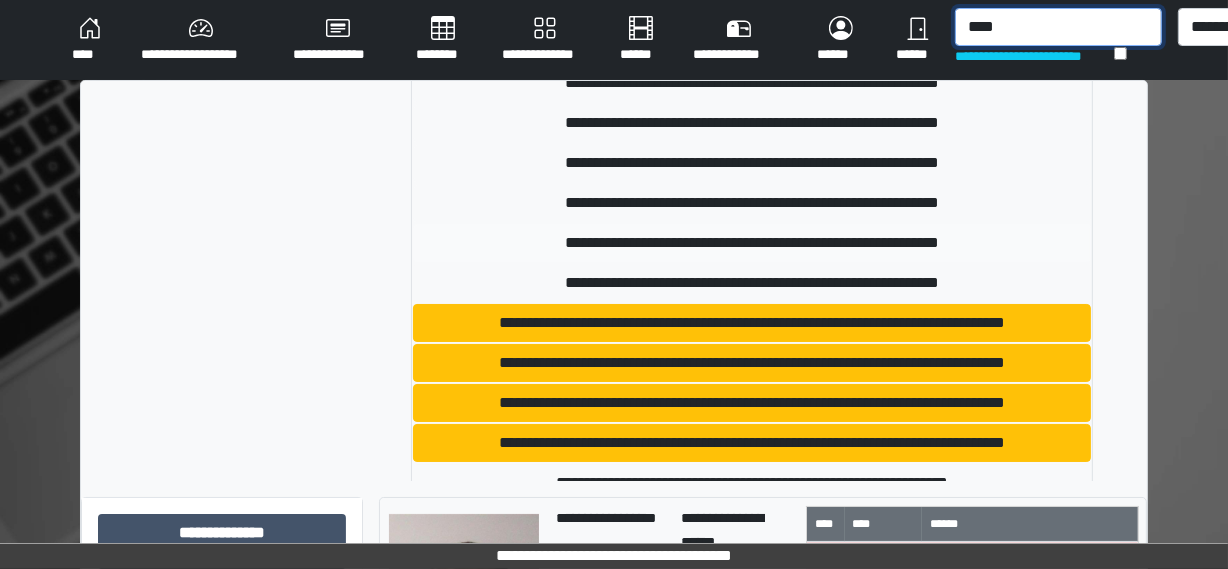 scroll, scrollTop: 181, scrollLeft: 0, axis: vertical 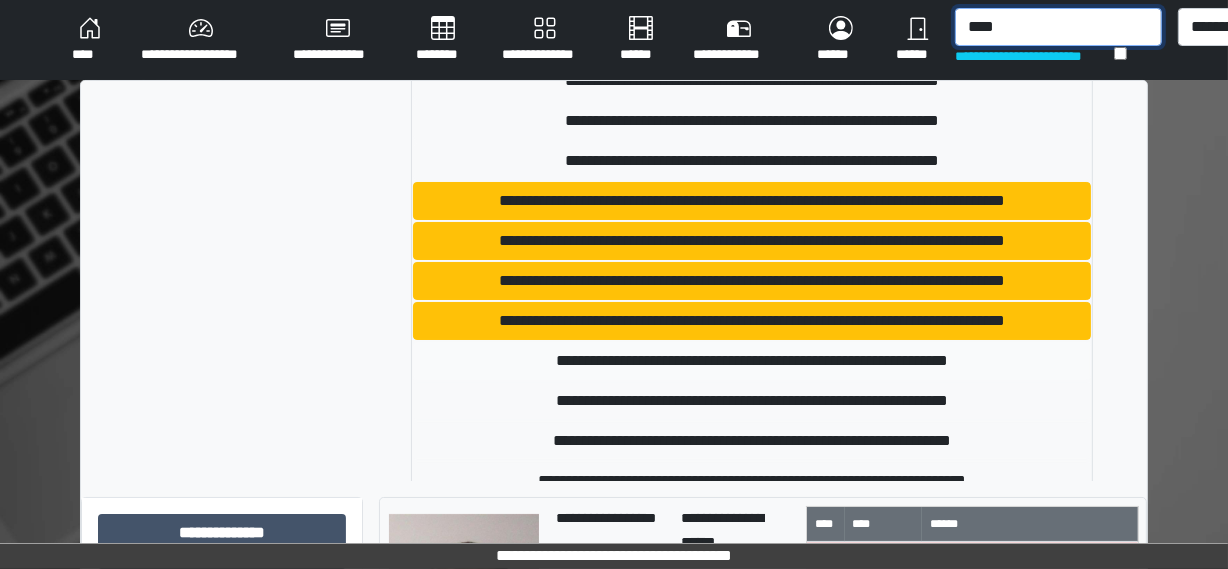 type on "****" 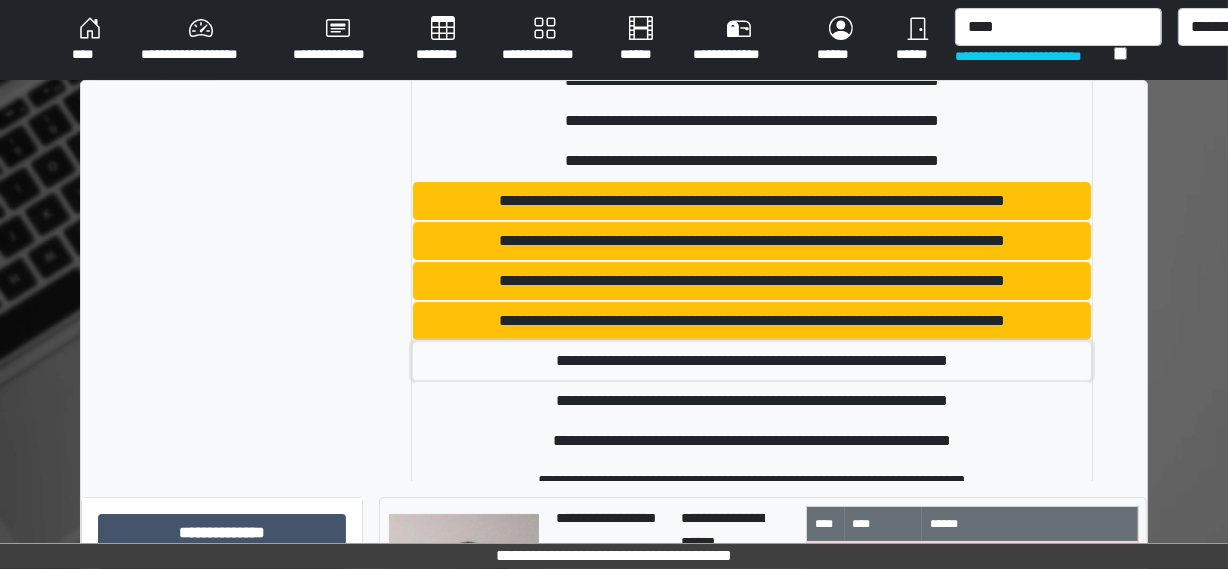 click on "**********" at bounding box center (751, 361) 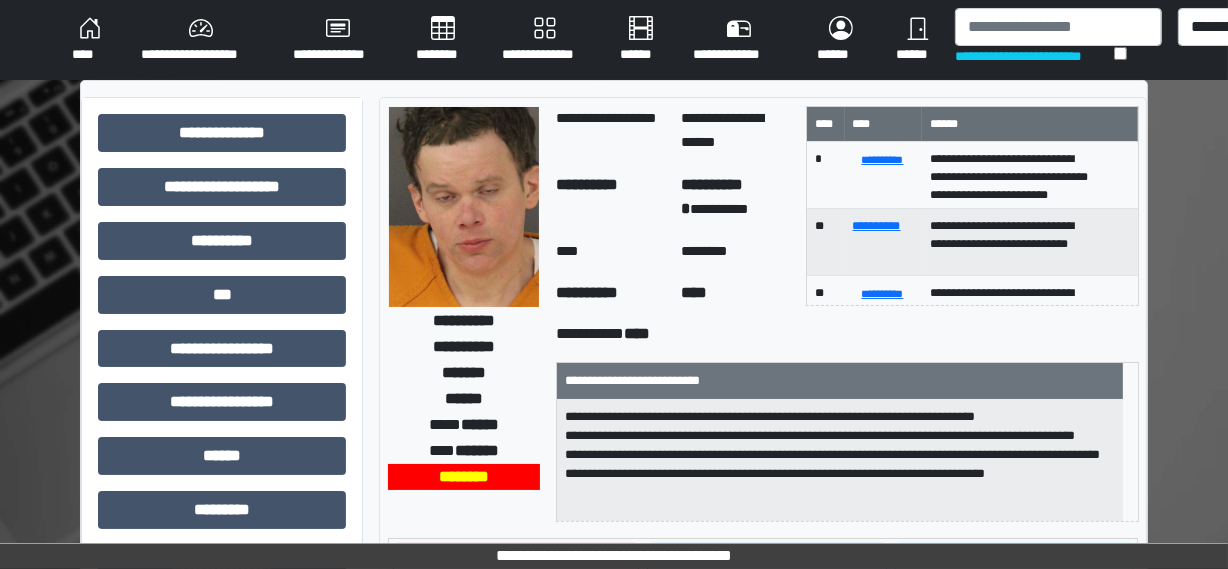 click at bounding box center [464, 207] 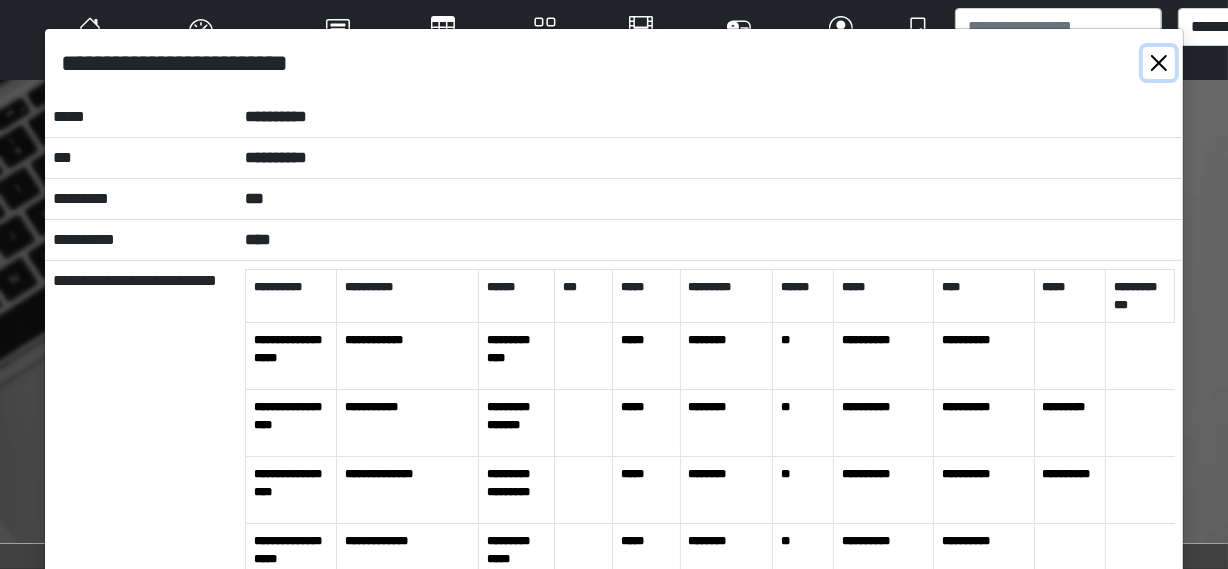 drag, startPoint x: 1155, startPoint y: 68, endPoint x: 1137, endPoint y: 49, distance: 26.172504 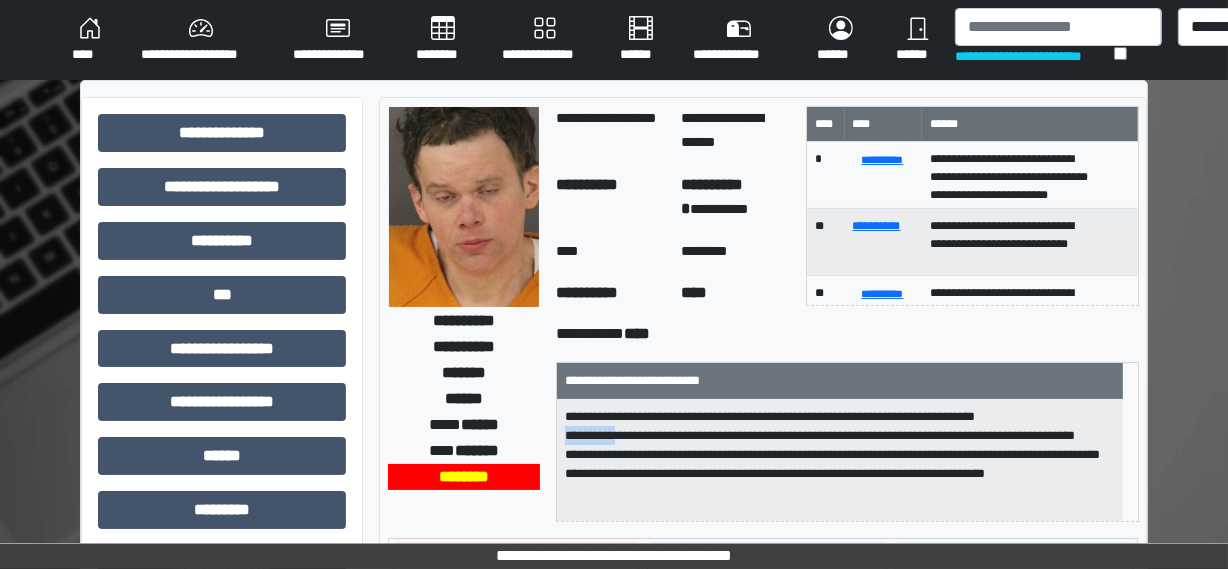 drag, startPoint x: 634, startPoint y: 429, endPoint x: 560, endPoint y: 435, distance: 74.24284 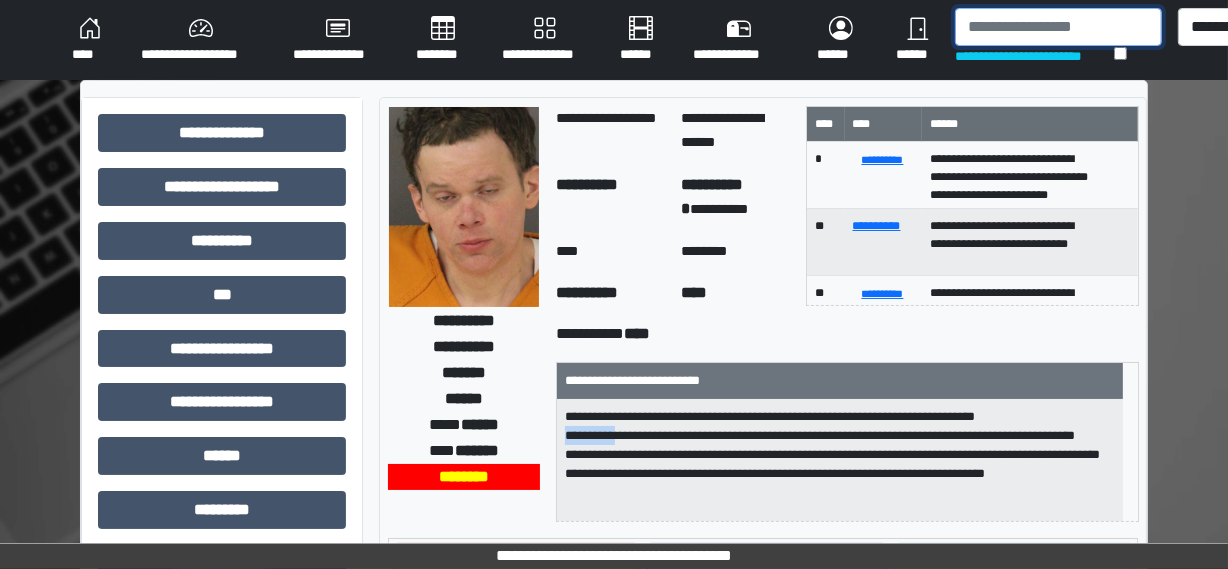 click at bounding box center [1058, 27] 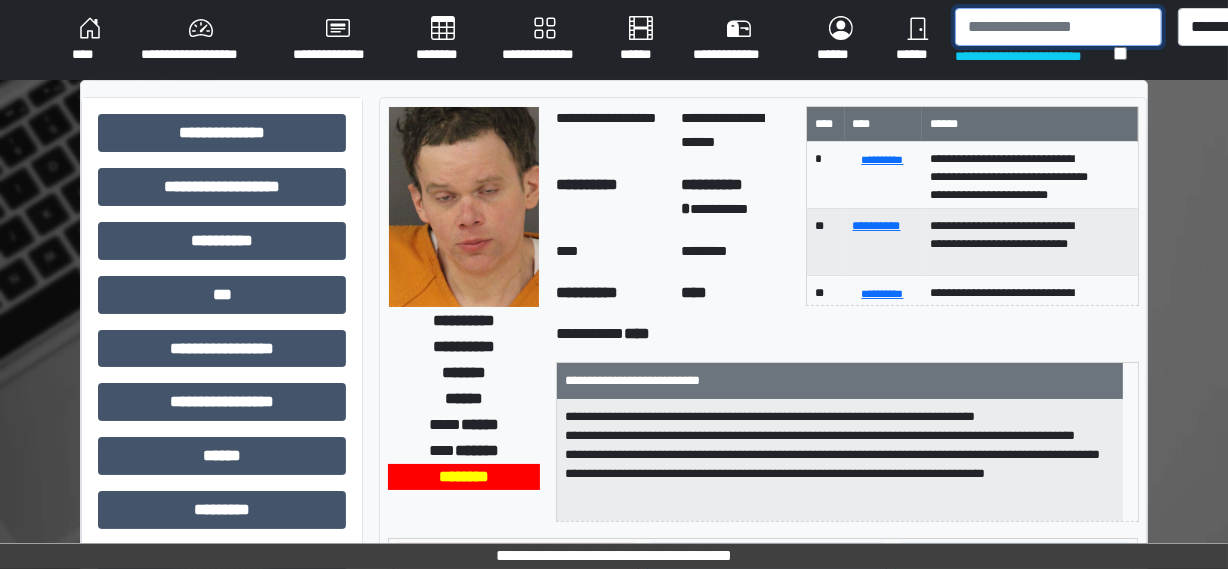 click at bounding box center [1058, 27] 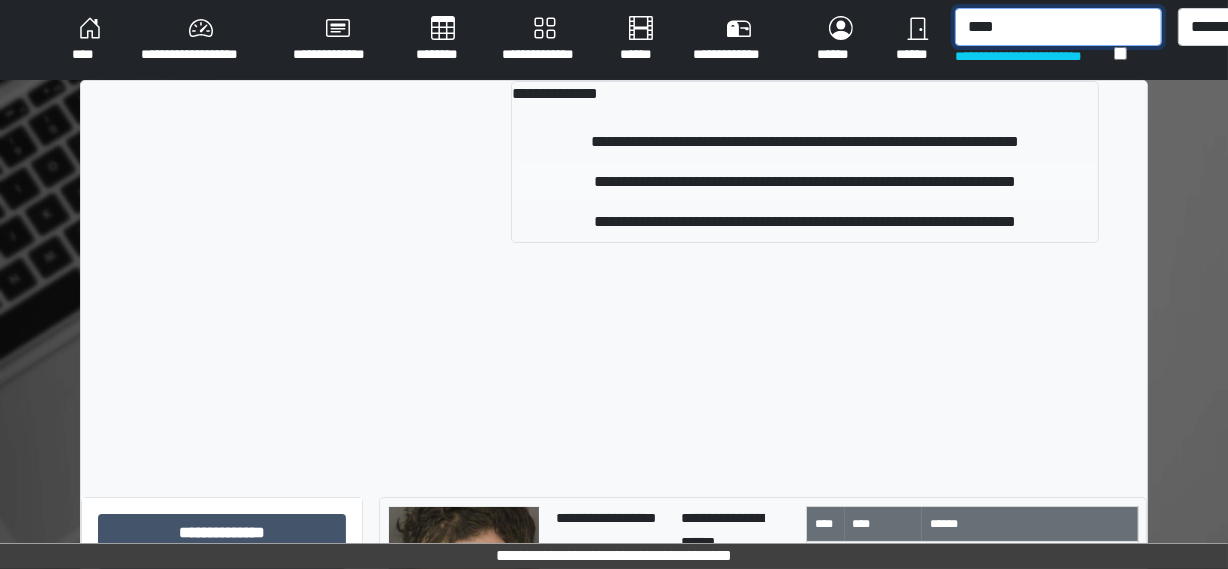 type on "****" 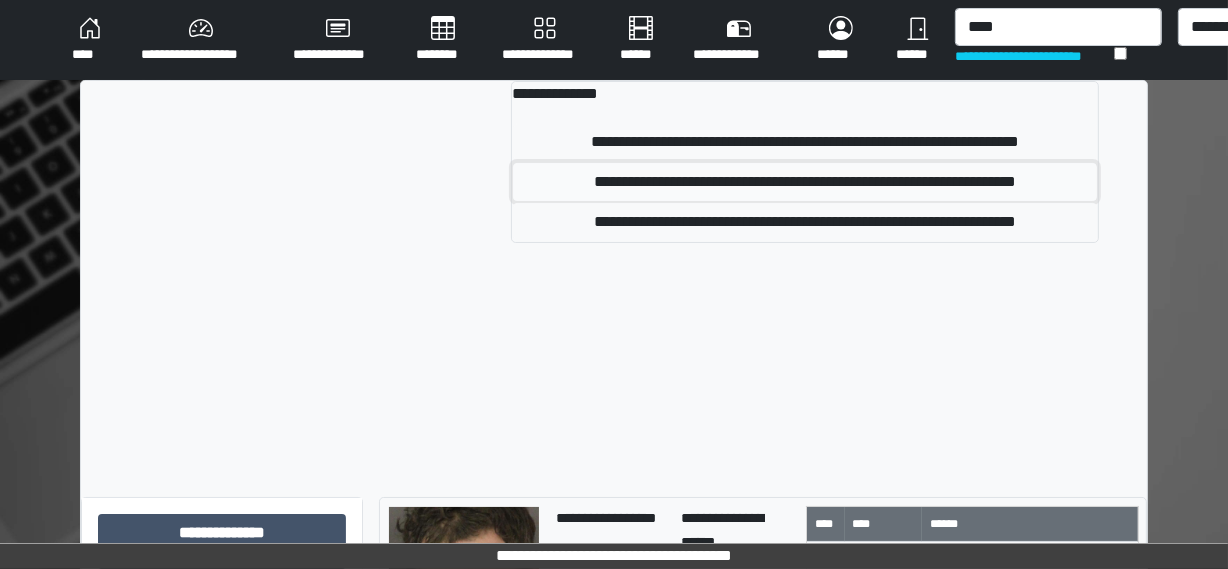 click on "**********" at bounding box center (805, 182) 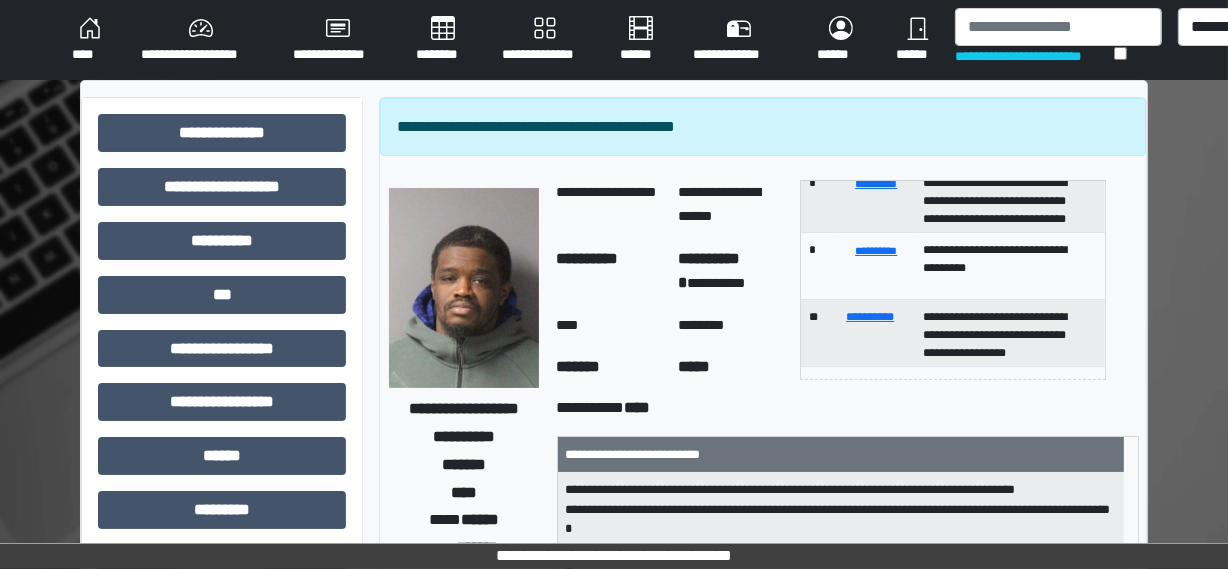 scroll, scrollTop: 120, scrollLeft: 0, axis: vertical 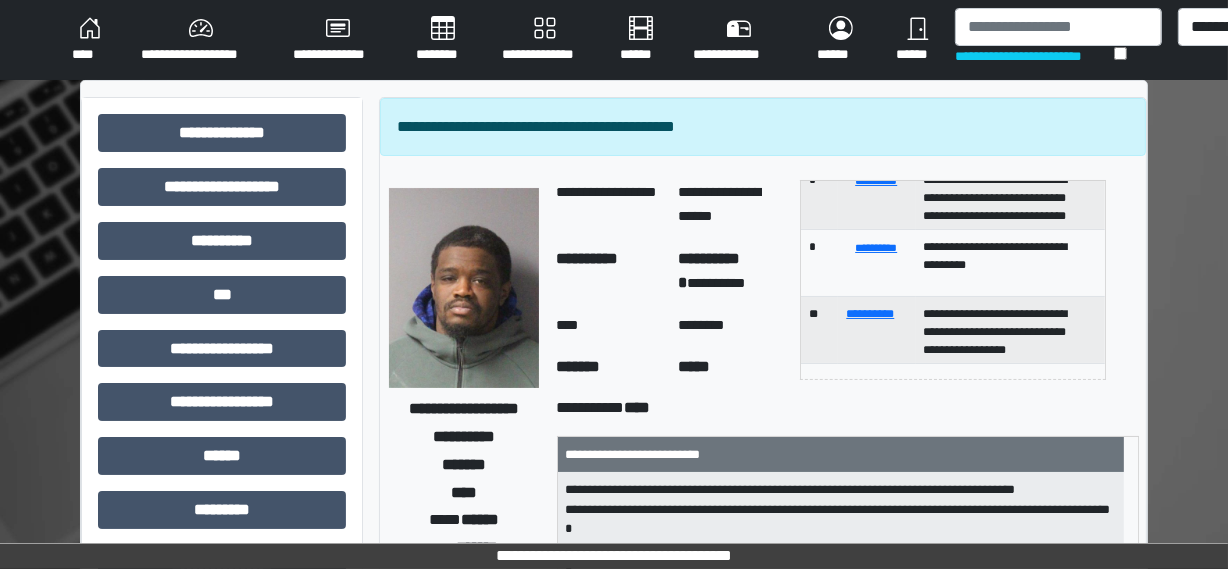 click on "**********" at bounding box center (614, 40) 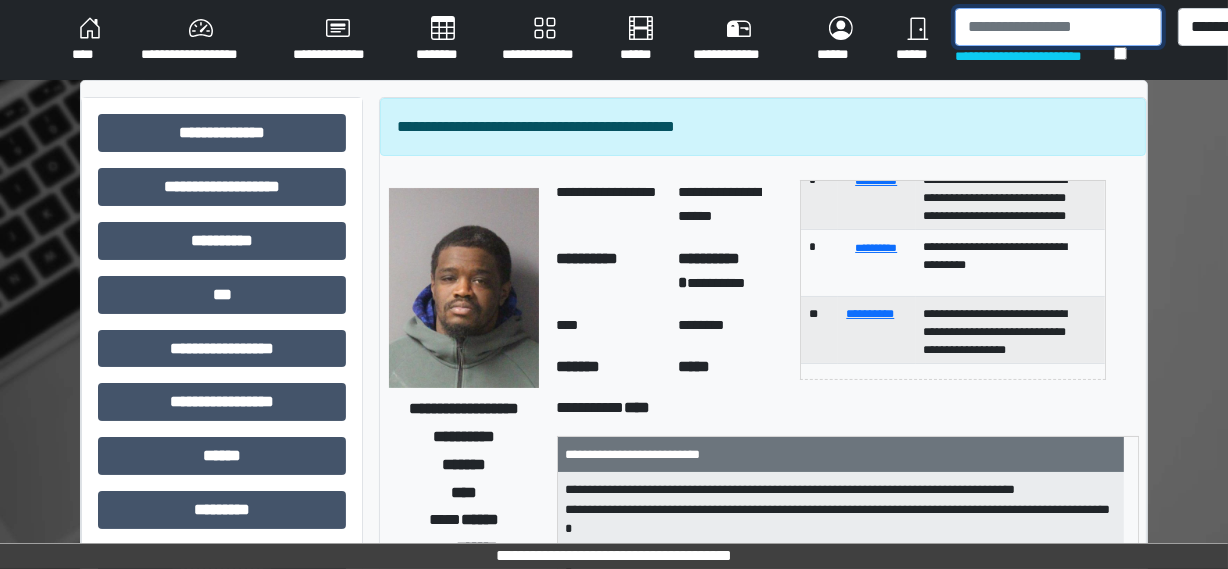 click at bounding box center [1058, 27] 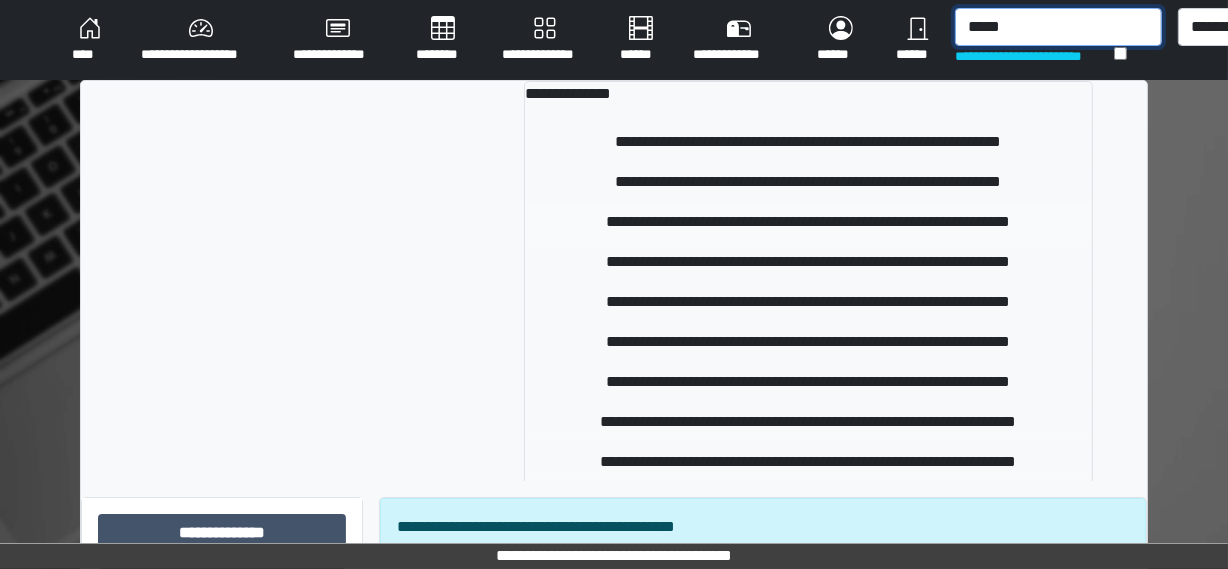 type on "*****" 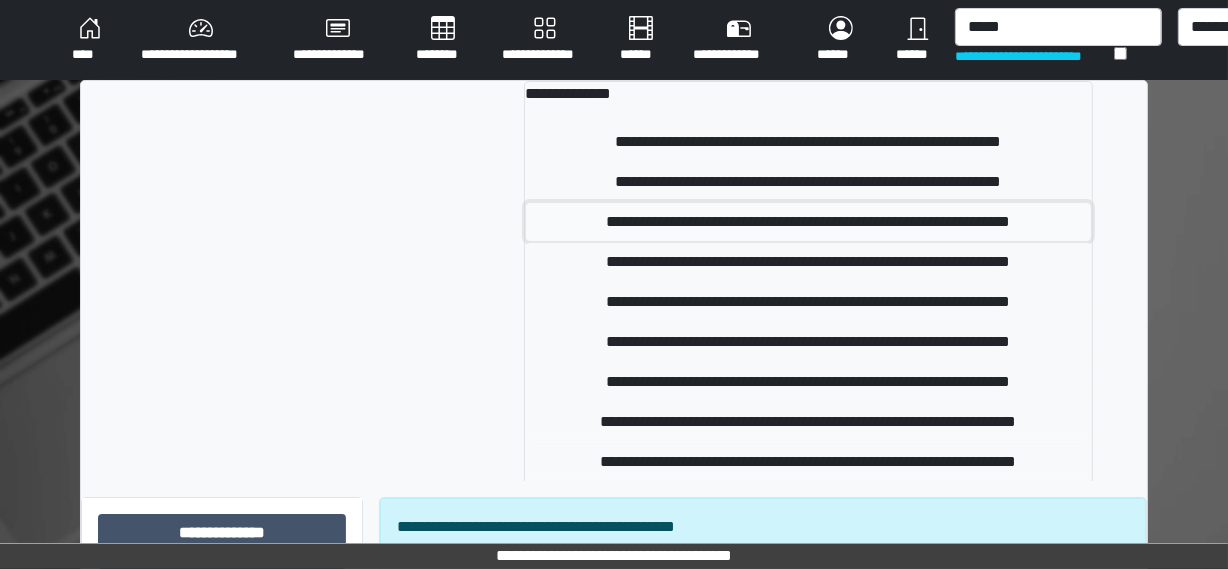 click on "**********" at bounding box center [808, 222] 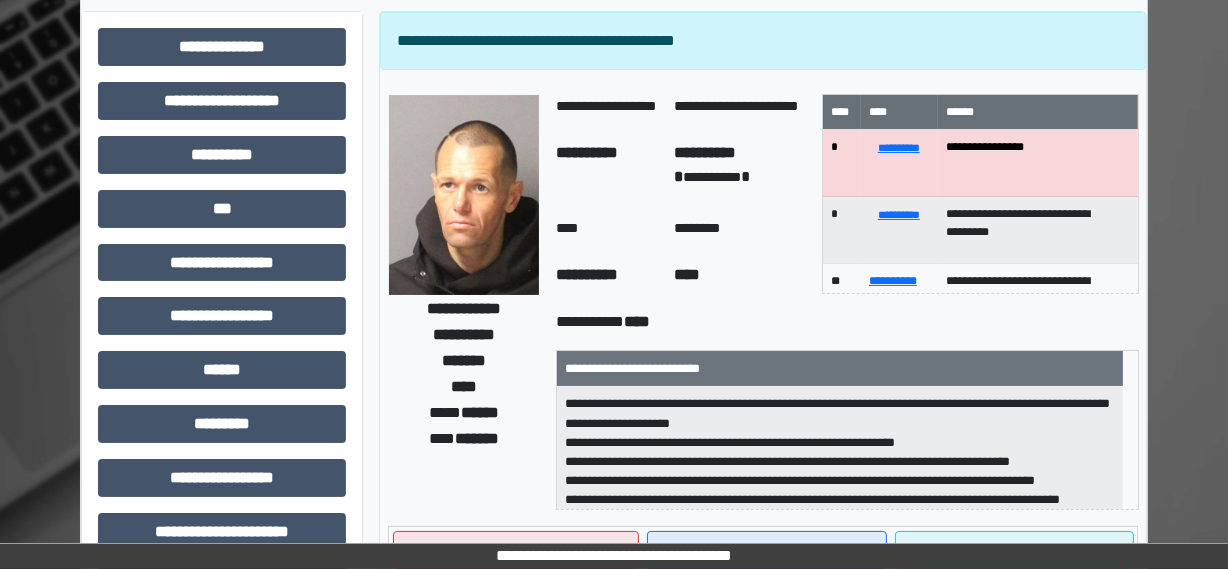 scroll, scrollTop: 0, scrollLeft: 0, axis: both 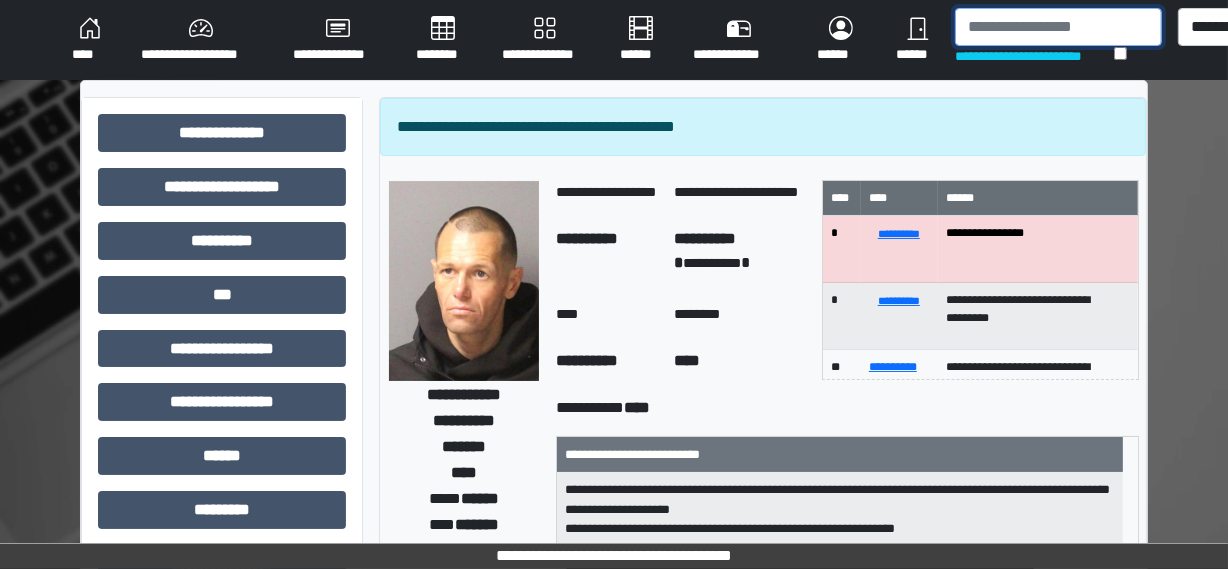 click at bounding box center (1058, 27) 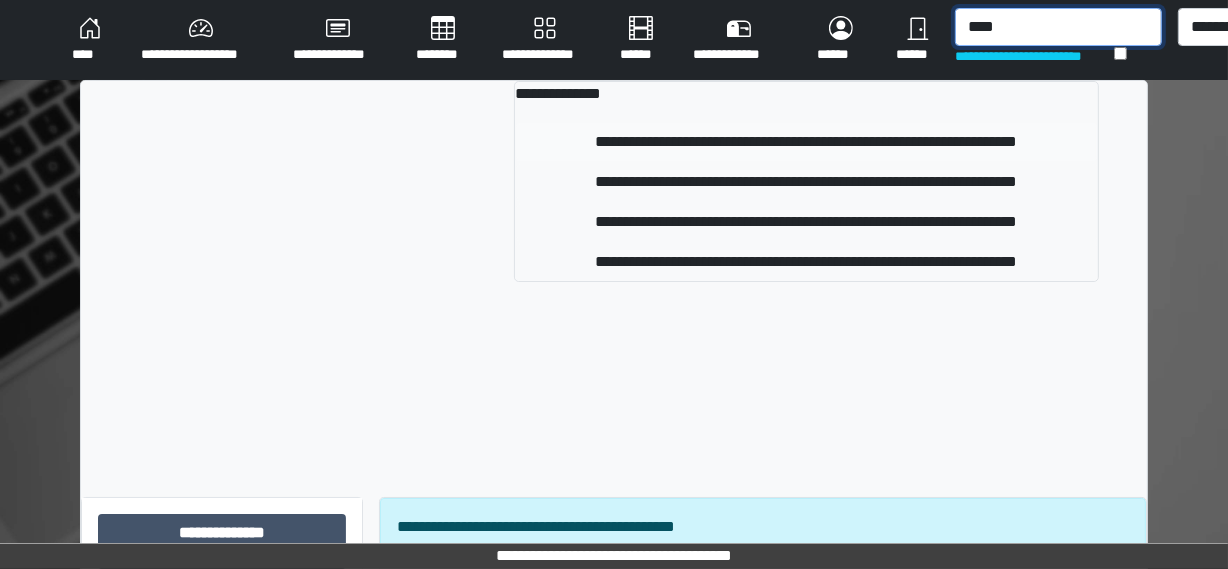 type on "****" 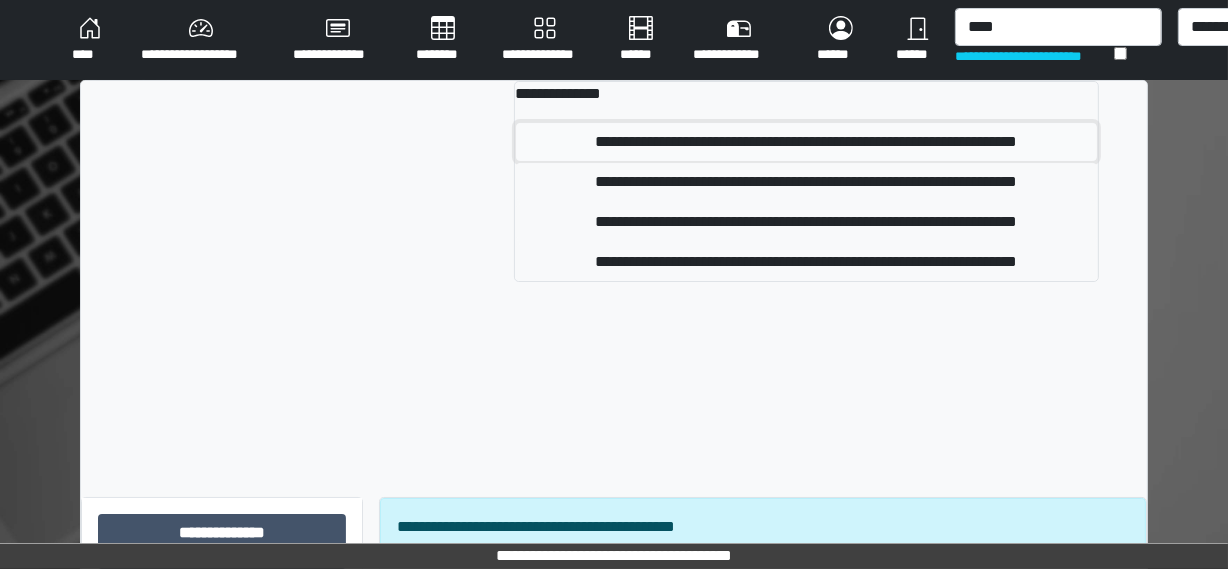 click on "**********" at bounding box center [807, 142] 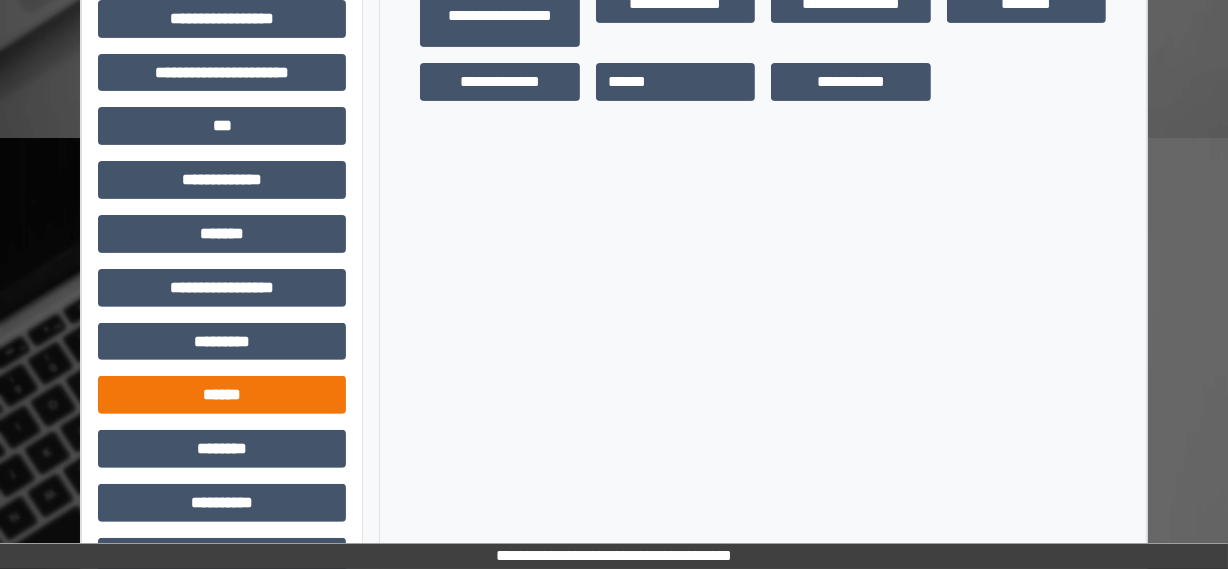 scroll, scrollTop: 600, scrollLeft: 0, axis: vertical 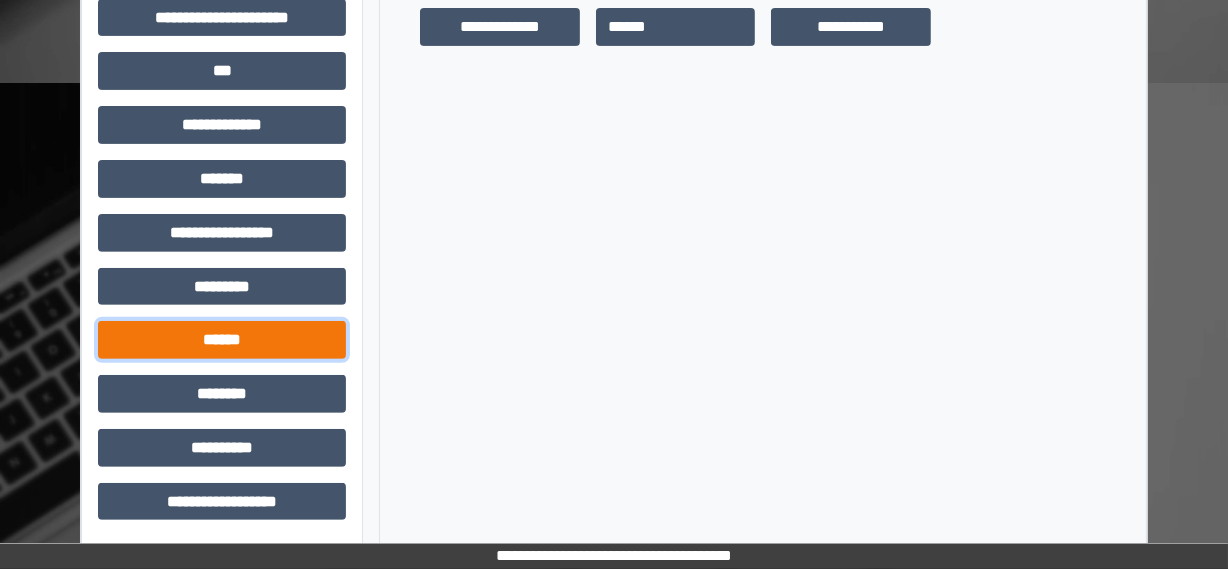 click on "******" at bounding box center [222, 340] 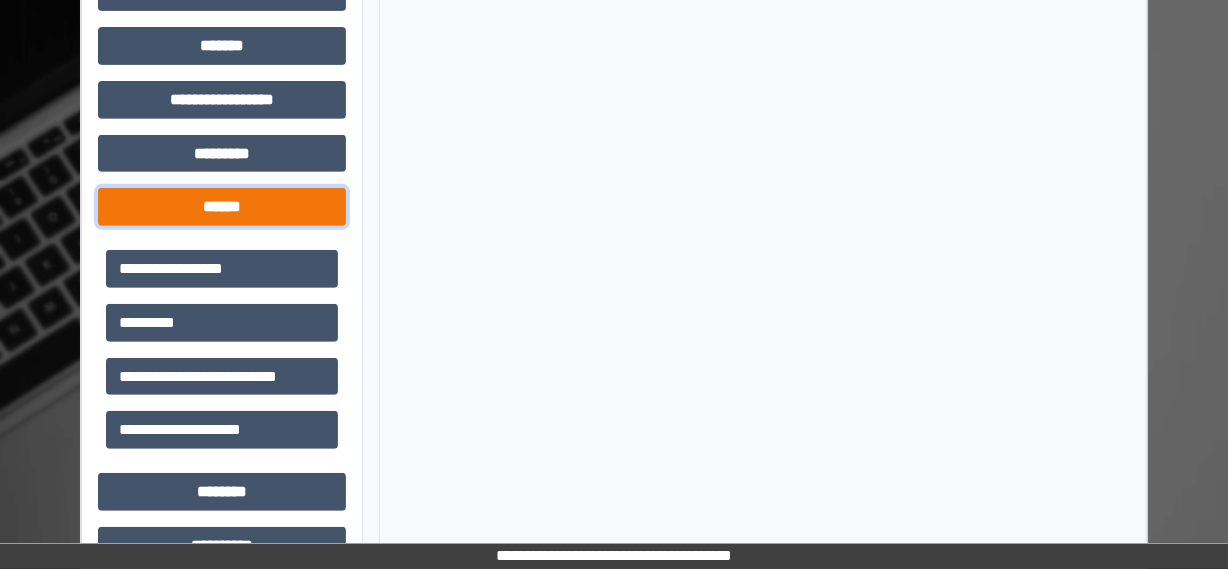 scroll, scrollTop: 782, scrollLeft: 0, axis: vertical 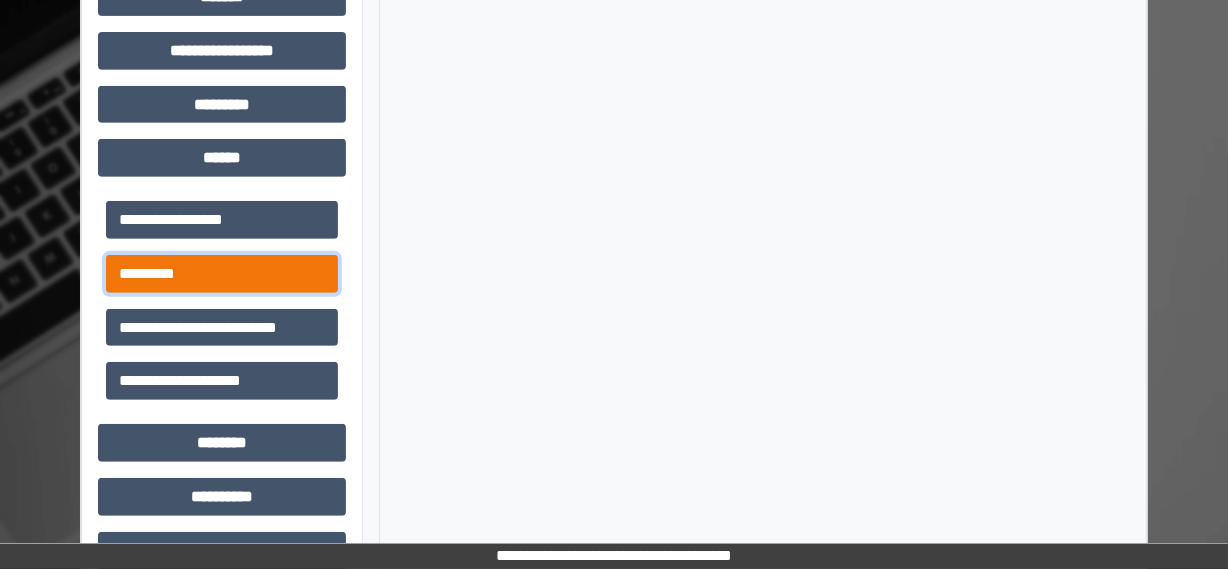 click on "*********" at bounding box center [222, 274] 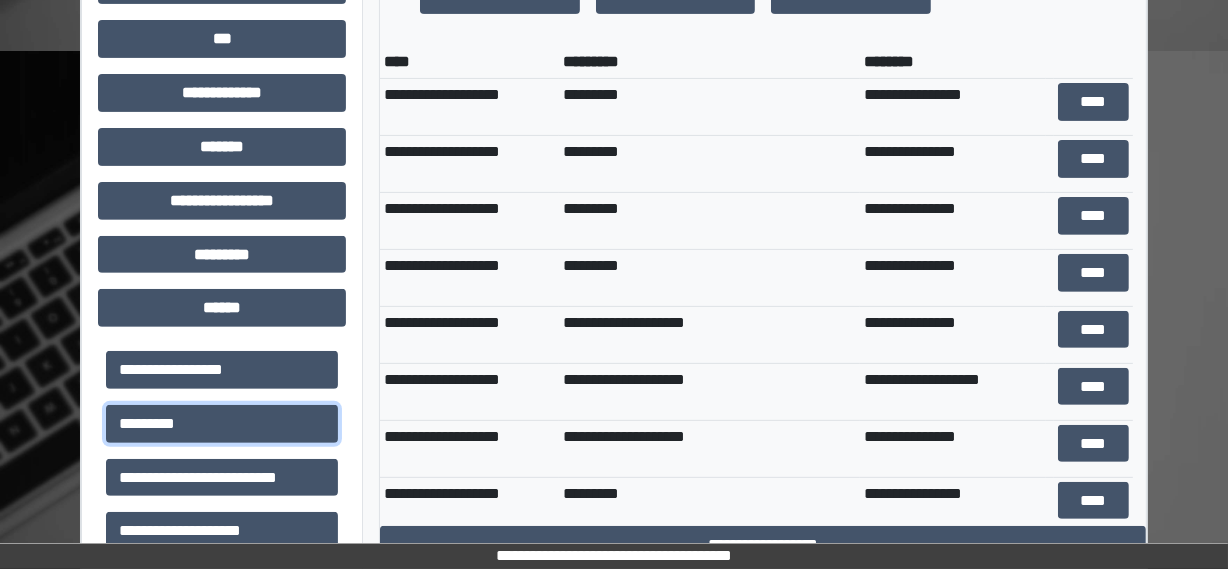scroll, scrollTop: 600, scrollLeft: 0, axis: vertical 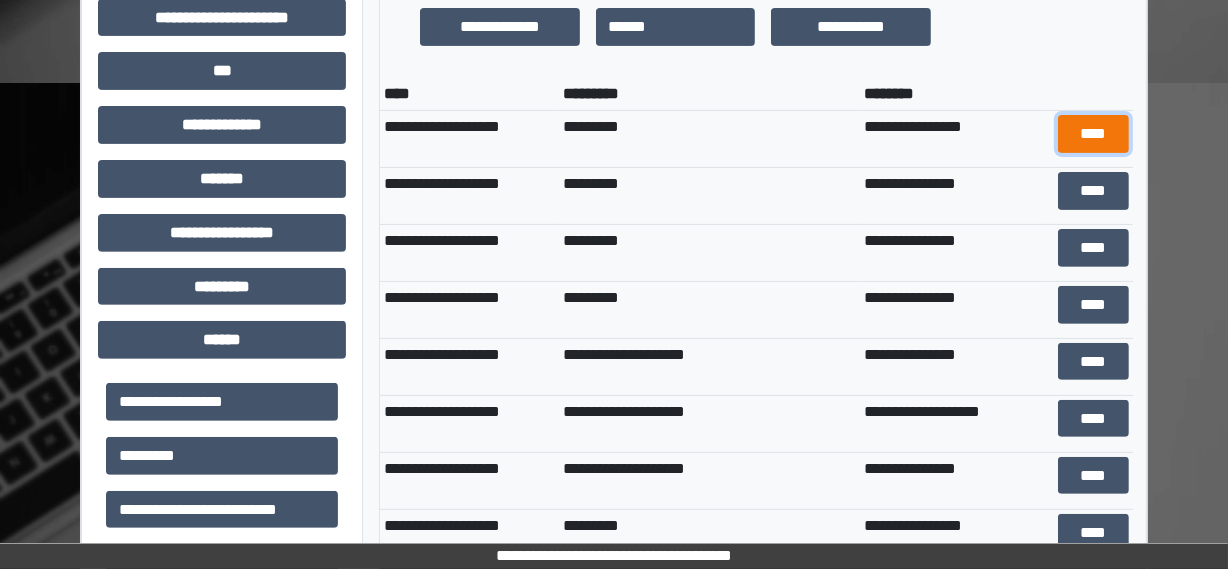 click on "****" at bounding box center (1093, 134) 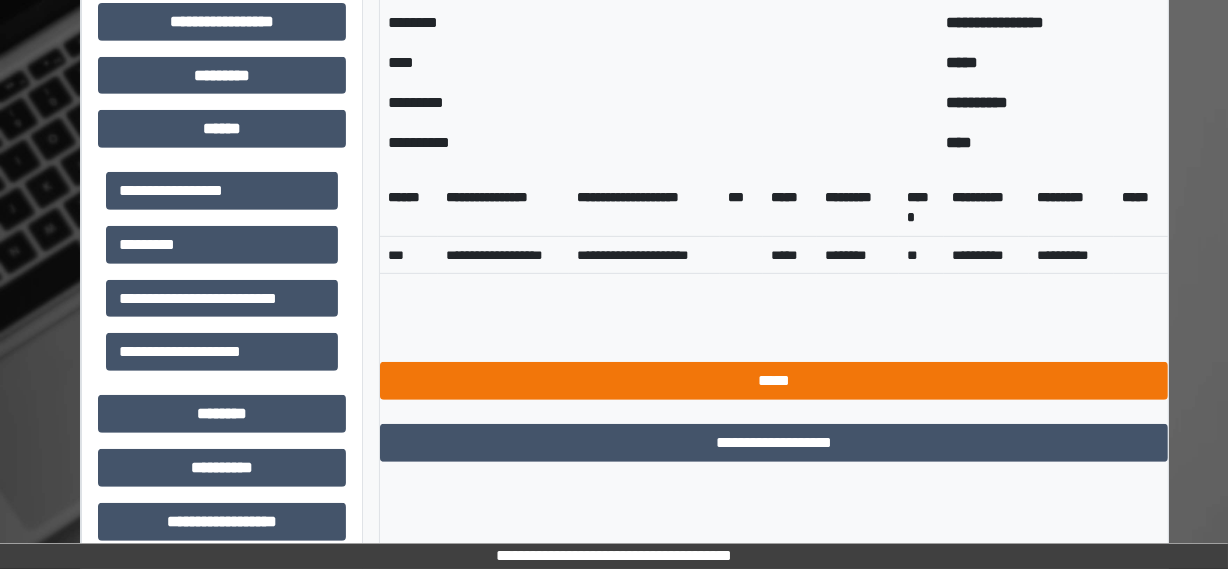 scroll, scrollTop: 831, scrollLeft: 0, axis: vertical 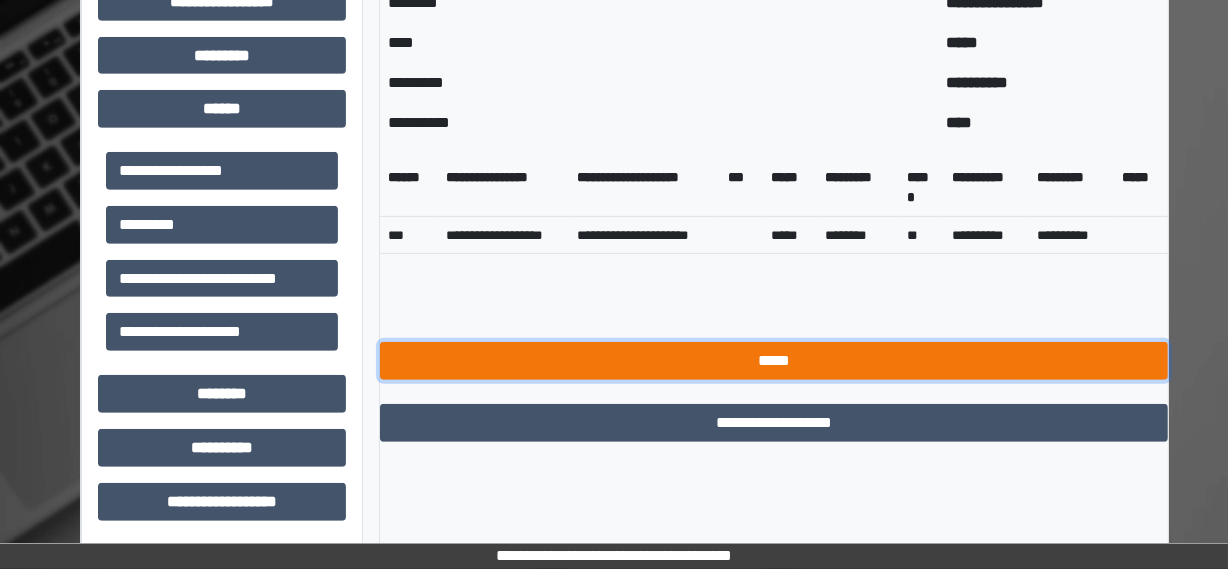 click on "*****" at bounding box center [774, 361] 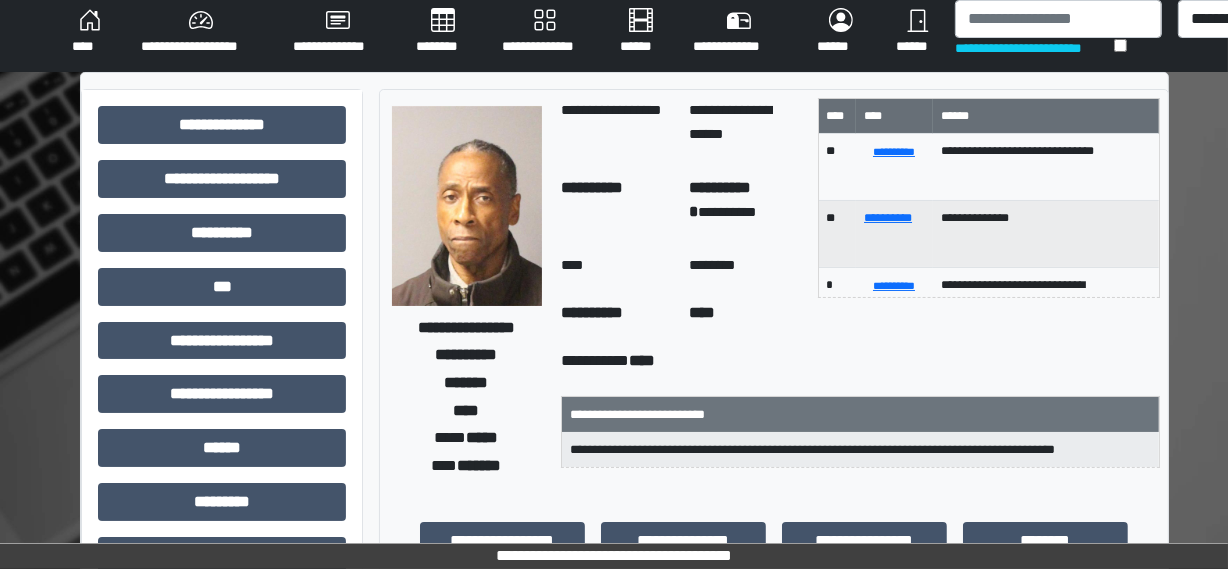 scroll, scrollTop: 0, scrollLeft: 0, axis: both 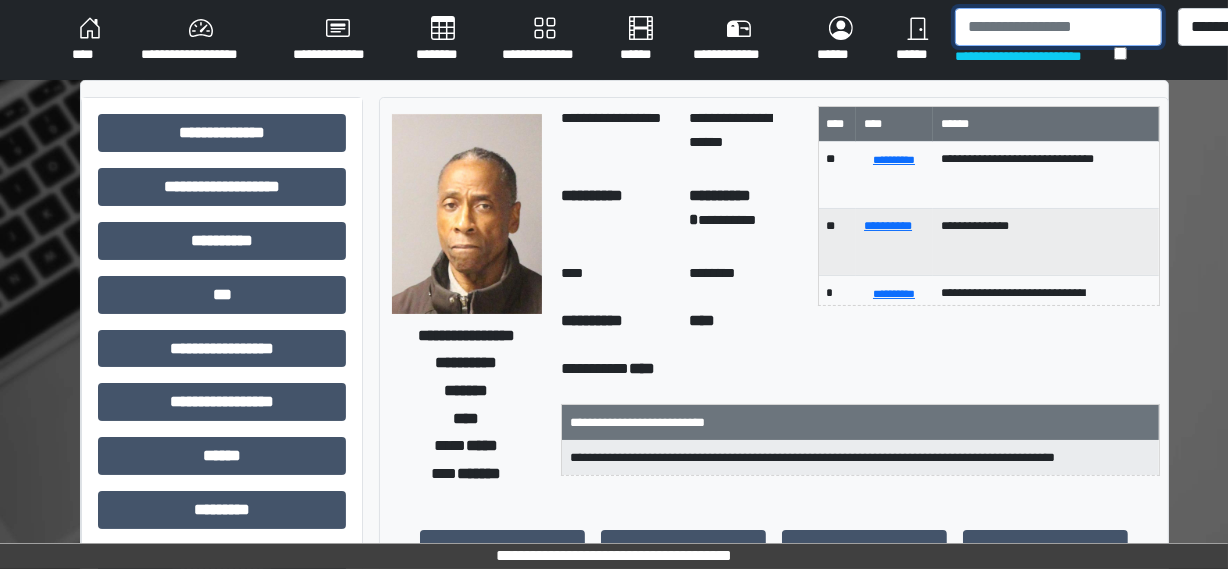 click at bounding box center [1058, 27] 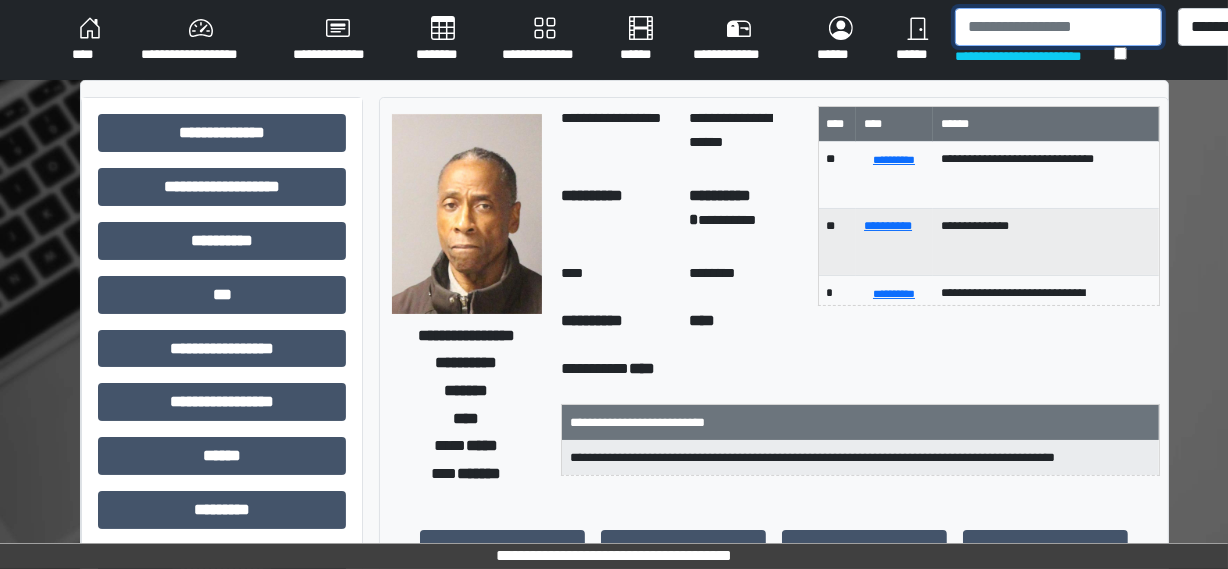 click at bounding box center (1058, 27) 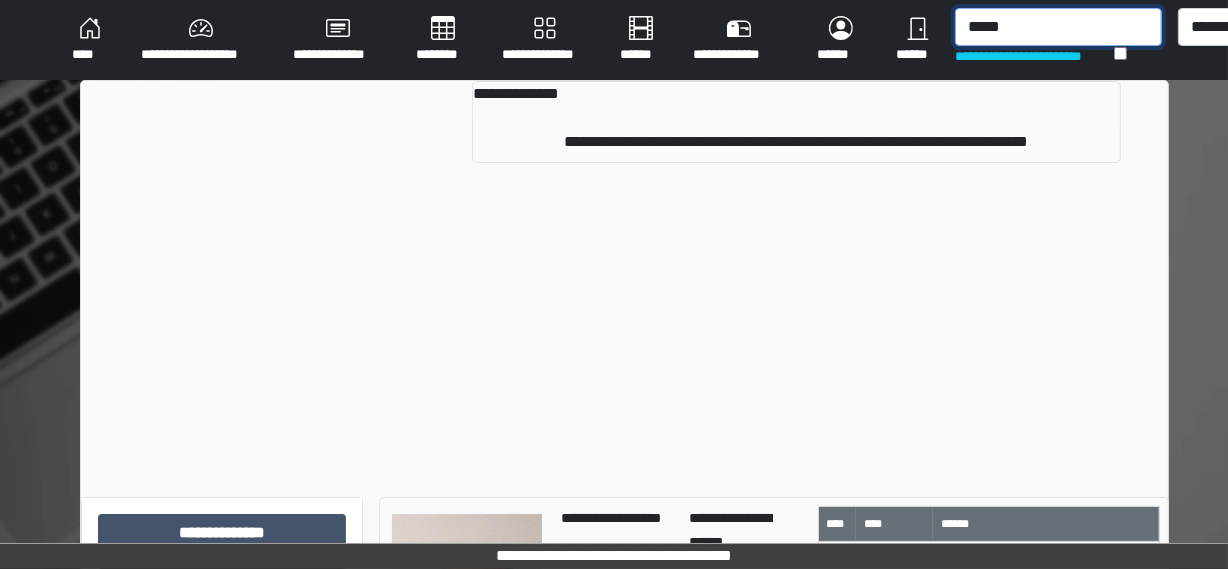 type on "*****" 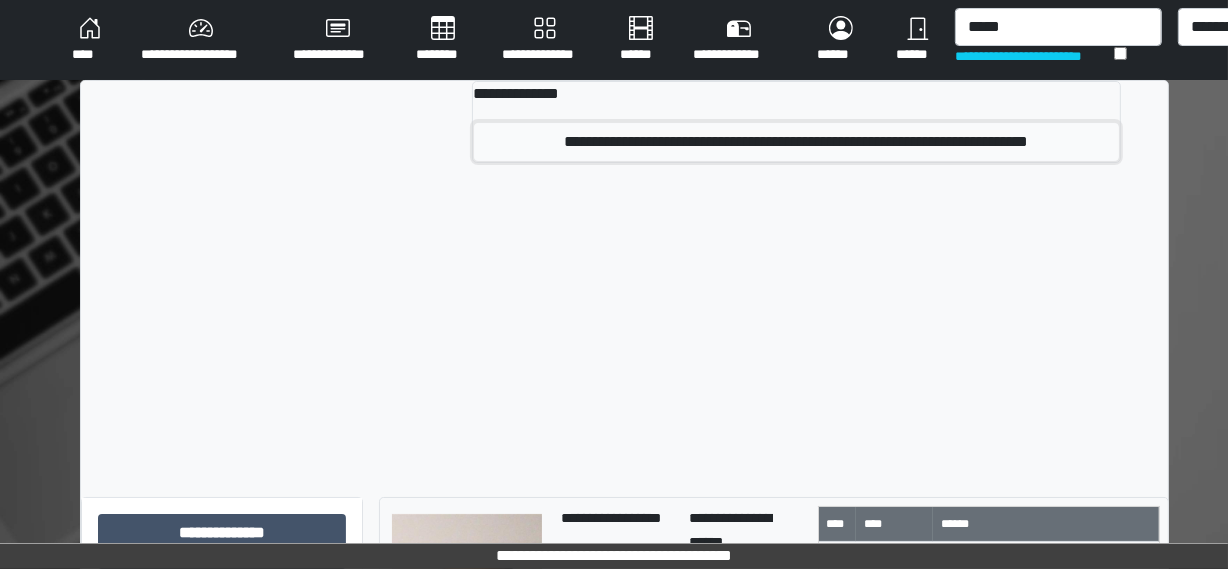 click on "**********" at bounding box center (796, 142) 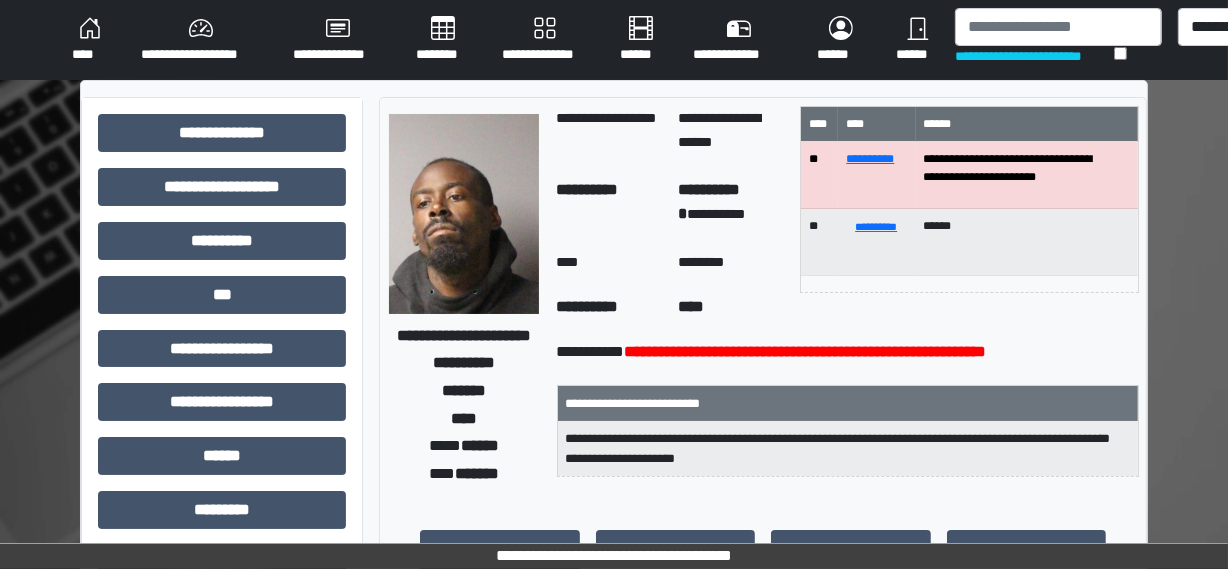 scroll, scrollTop: 90, scrollLeft: 0, axis: vertical 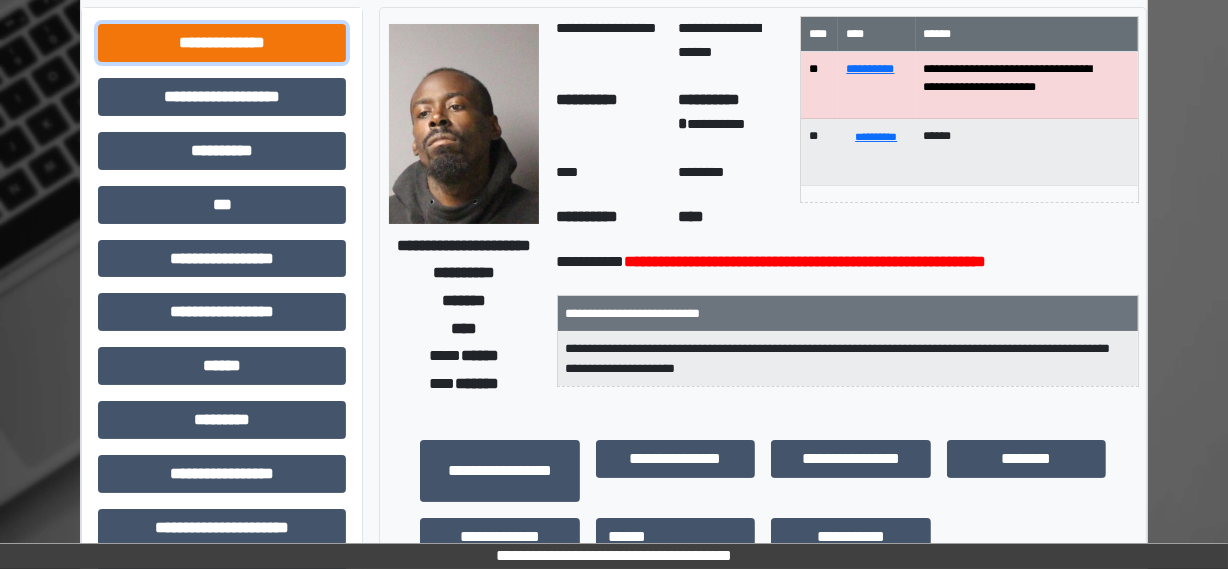 click on "**********" at bounding box center (222, 43) 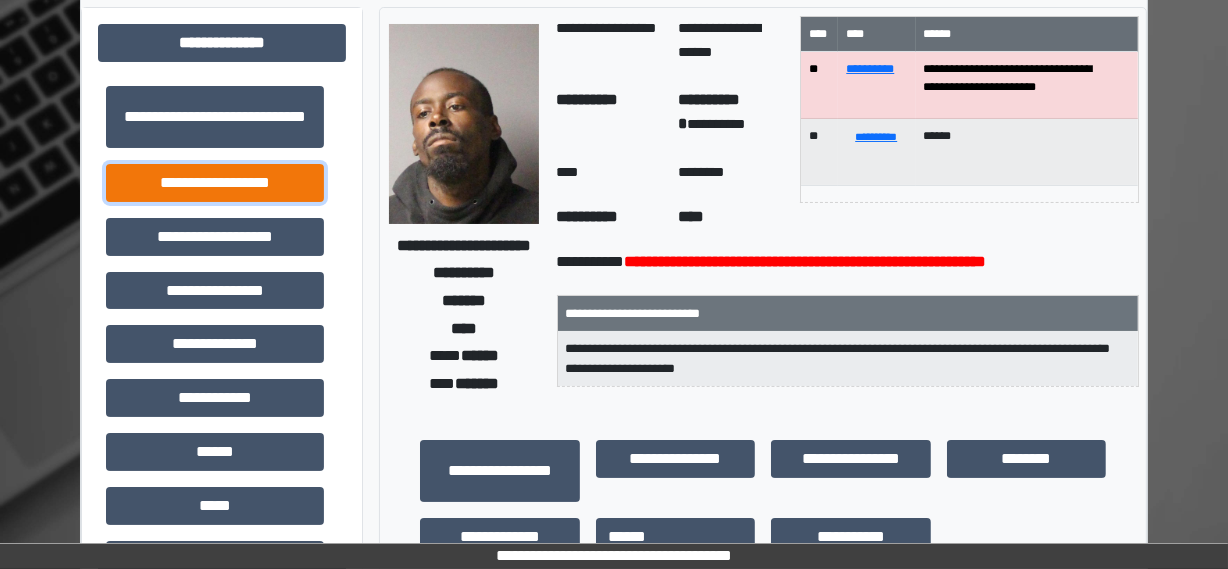 click on "**********" at bounding box center (215, 183) 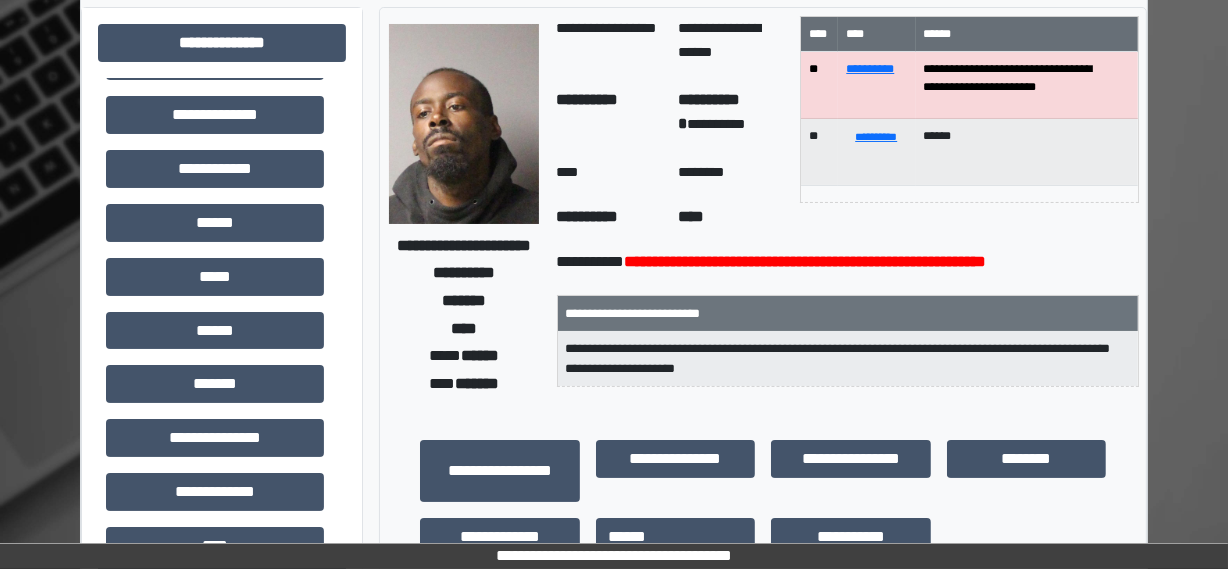 scroll, scrollTop: 272, scrollLeft: 0, axis: vertical 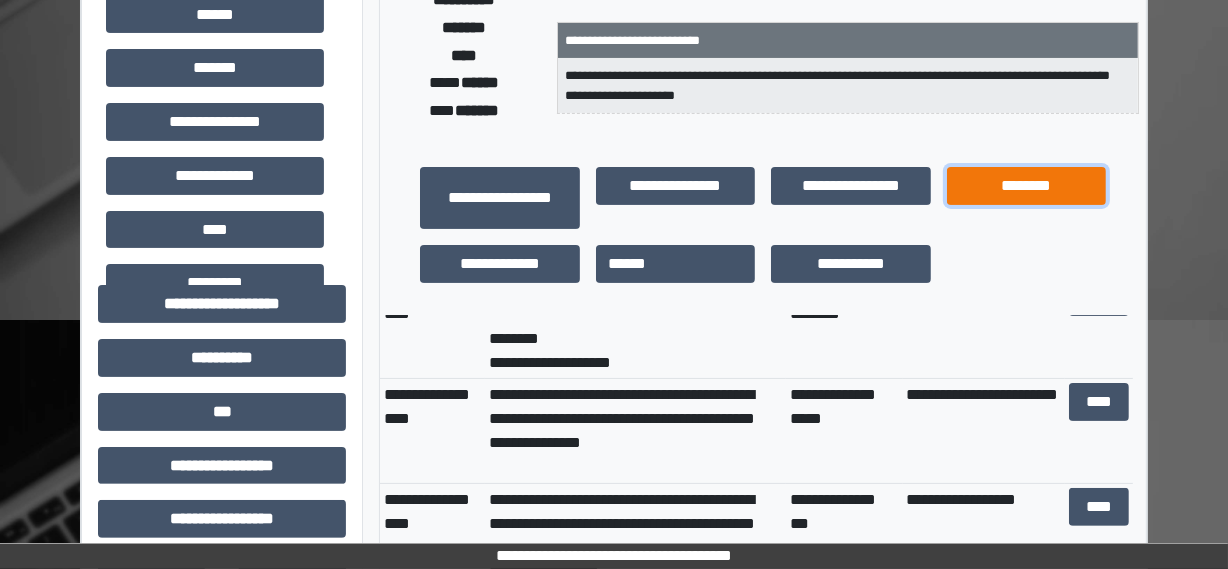 click on "********" at bounding box center (1027, 186) 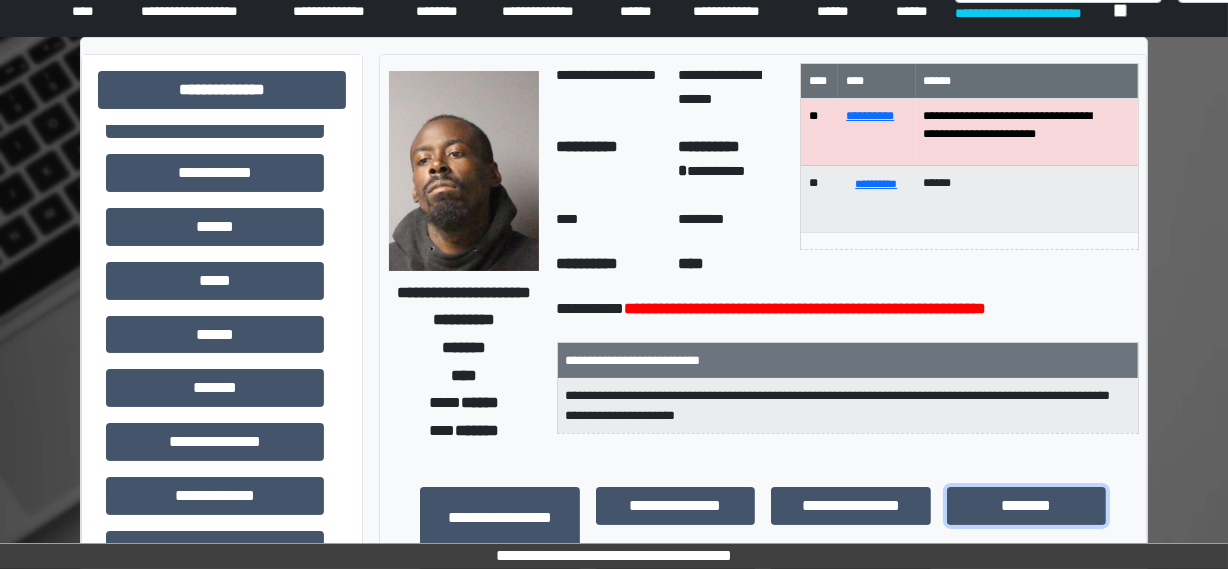 scroll, scrollTop: 0, scrollLeft: 0, axis: both 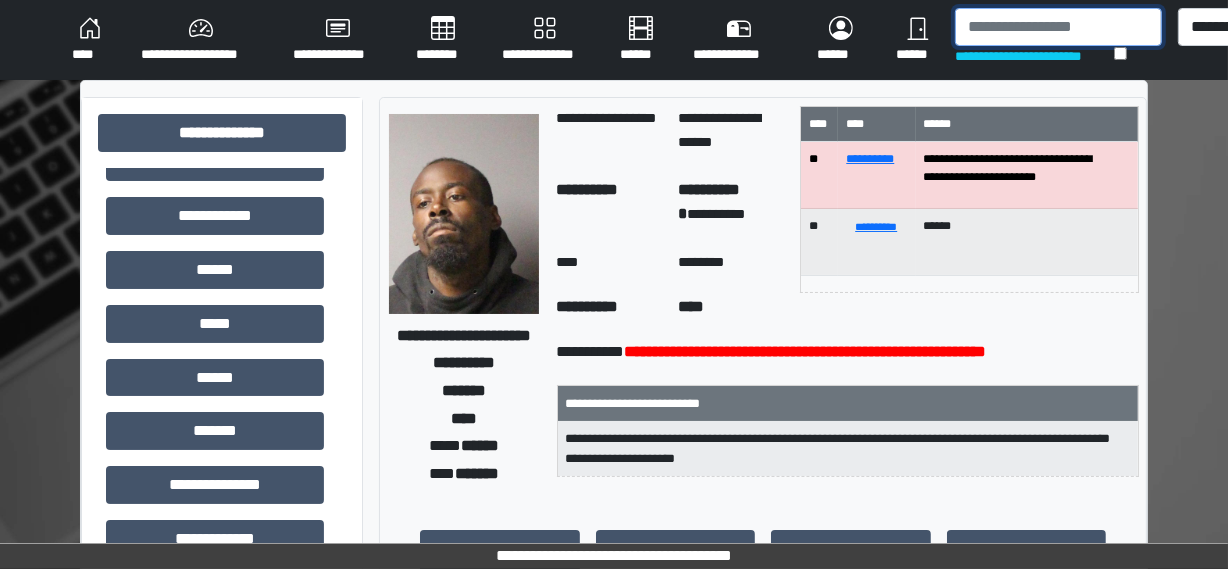 click at bounding box center [1058, 27] 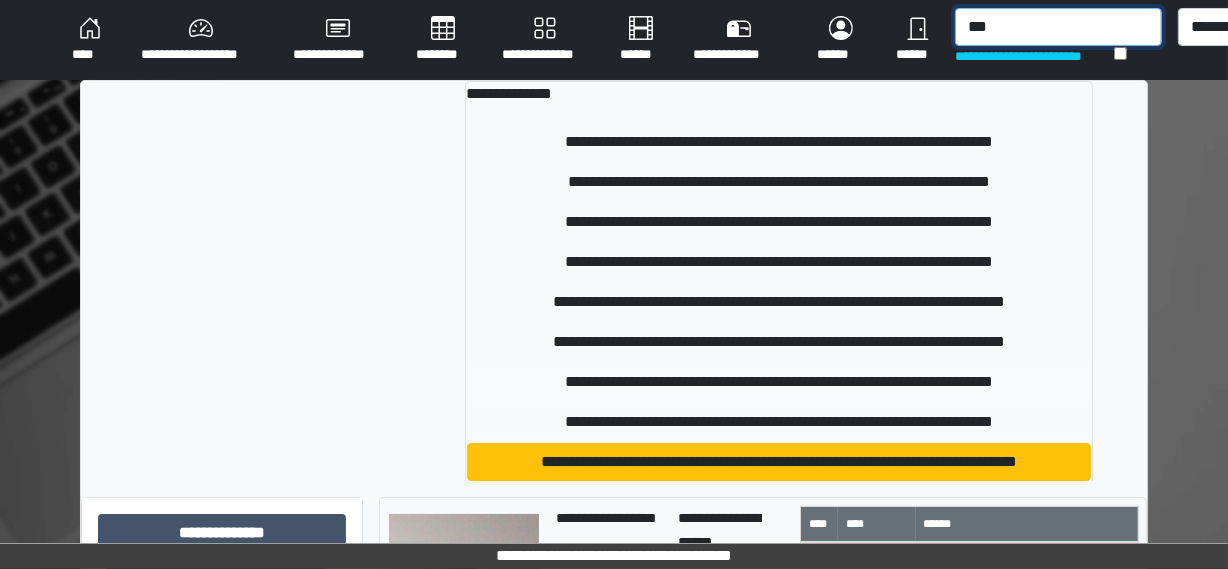 type on "***" 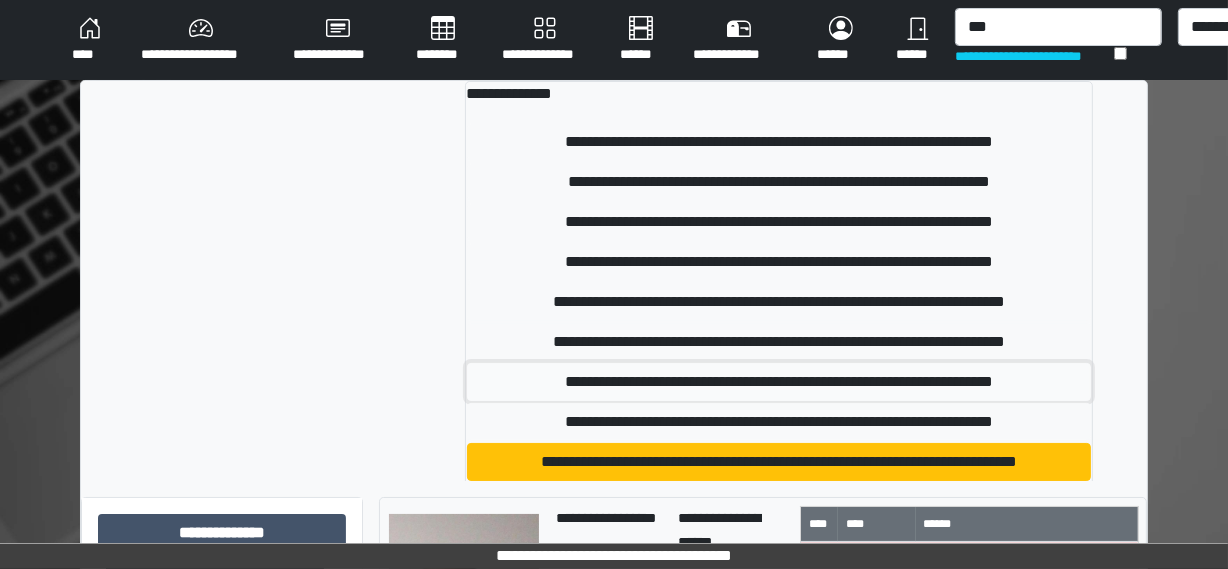 click on "**********" at bounding box center [779, 382] 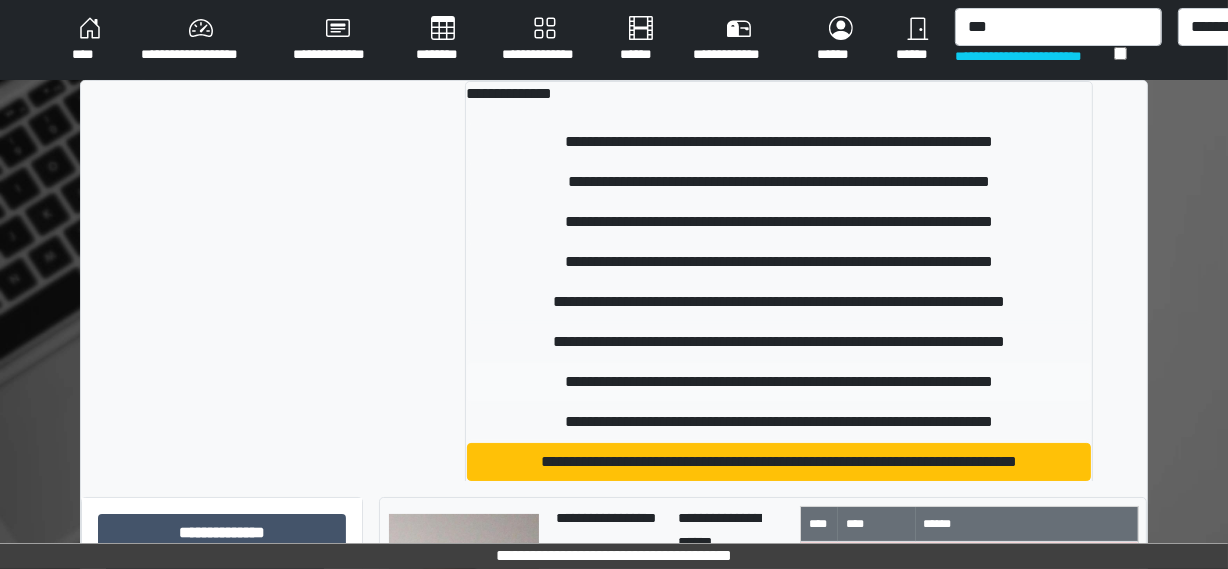 type 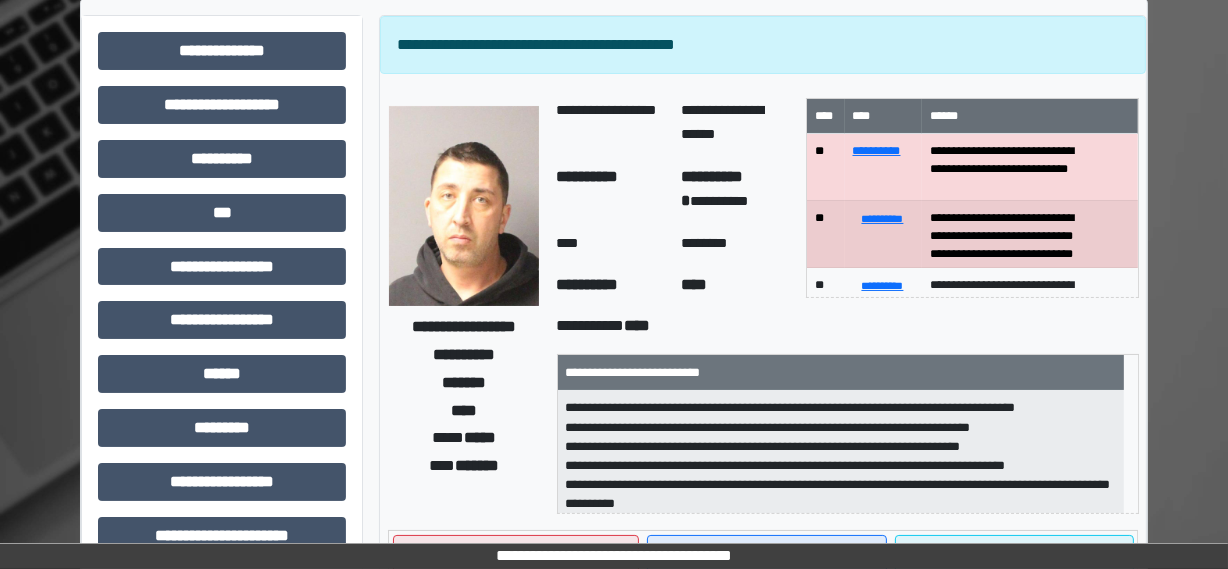 scroll, scrollTop: 90, scrollLeft: 0, axis: vertical 